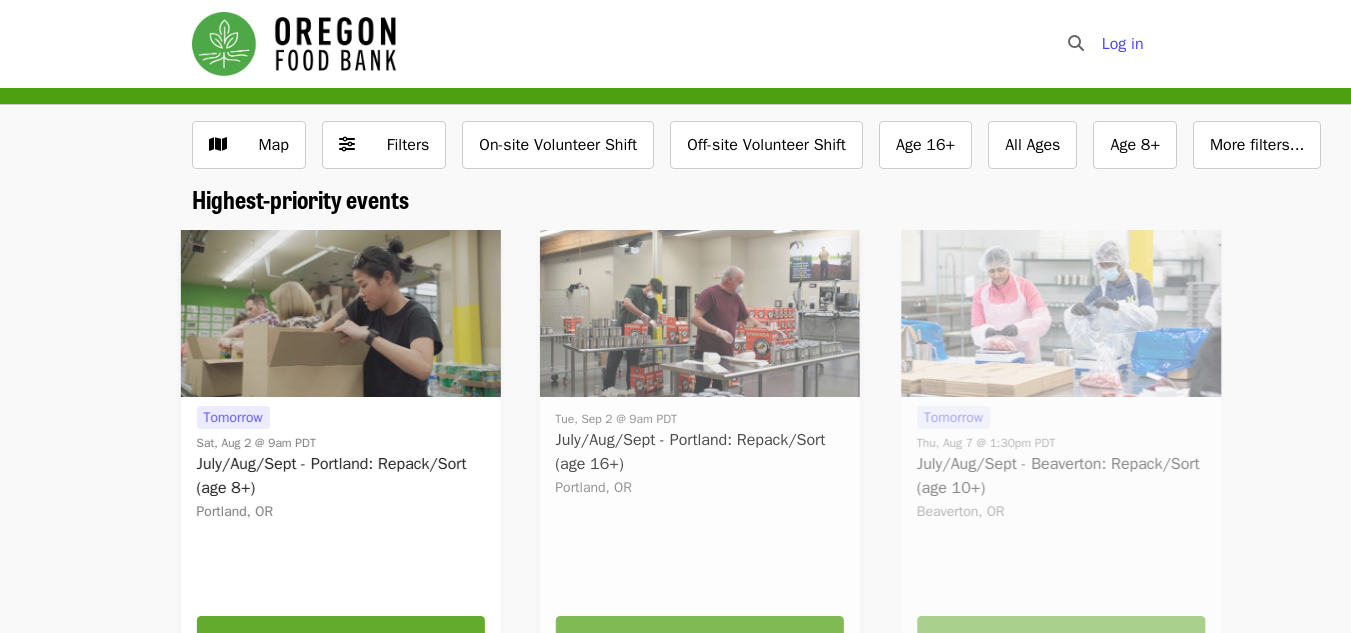 scroll, scrollTop: 0, scrollLeft: 0, axis: both 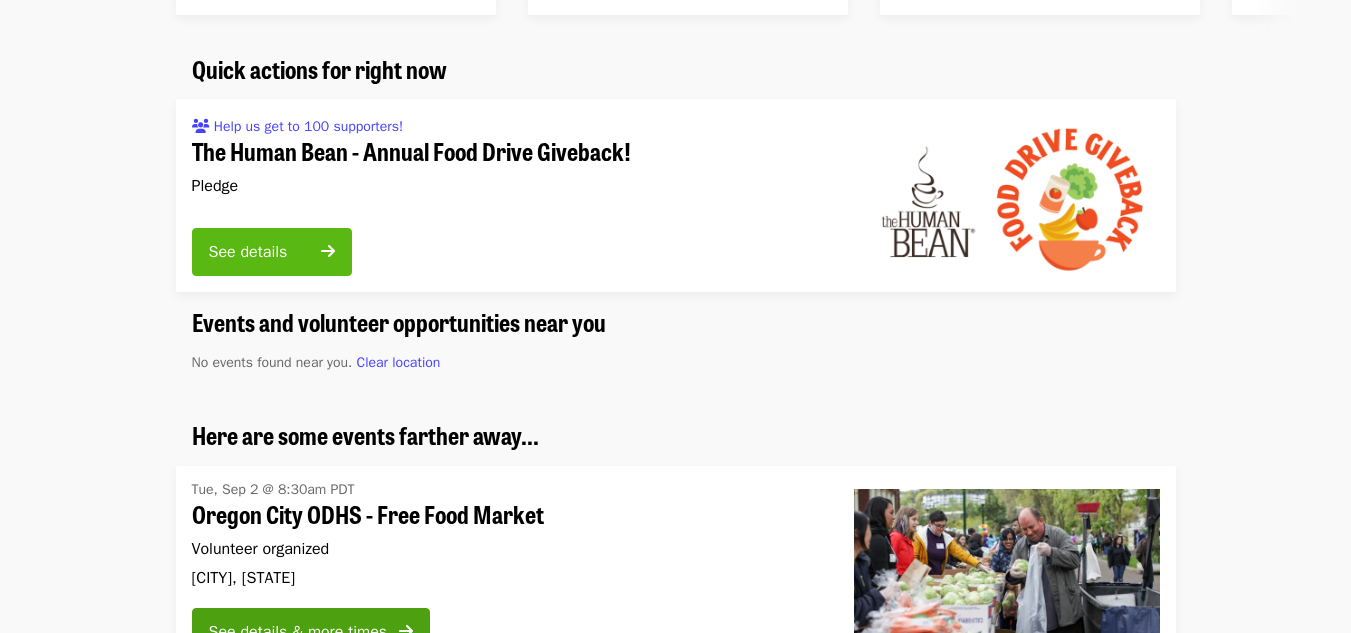 click on "See details" at bounding box center [259, 252] 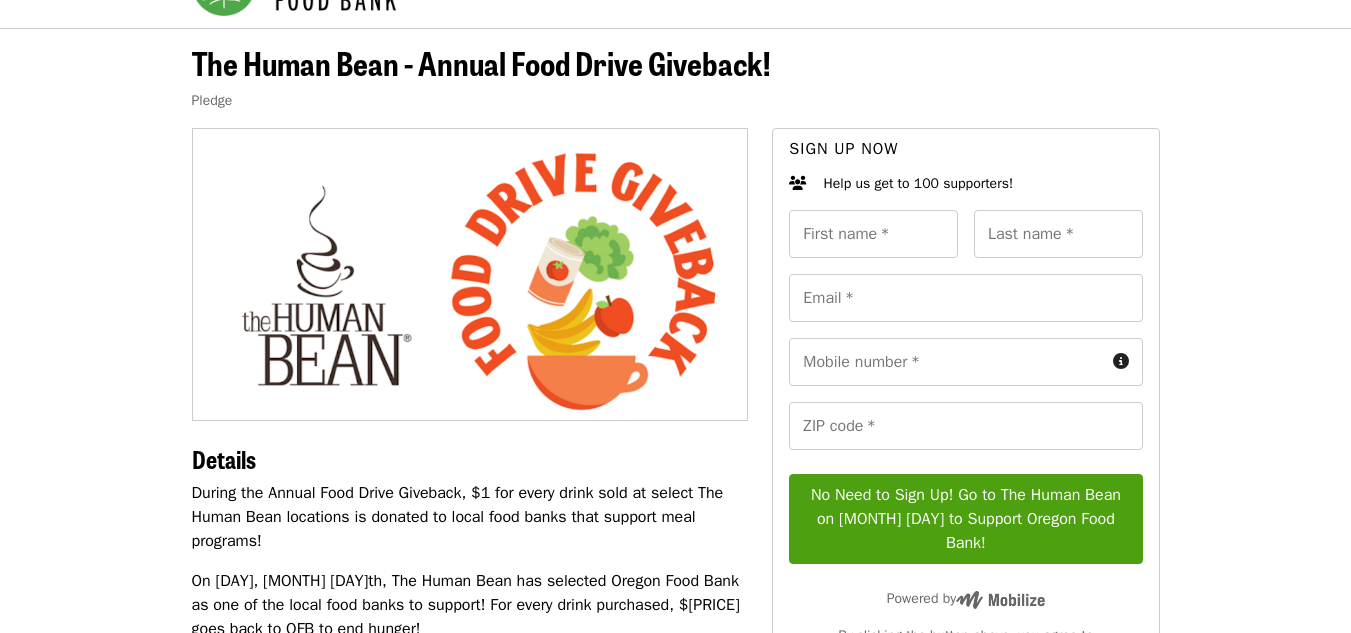 scroll, scrollTop: 0, scrollLeft: 0, axis: both 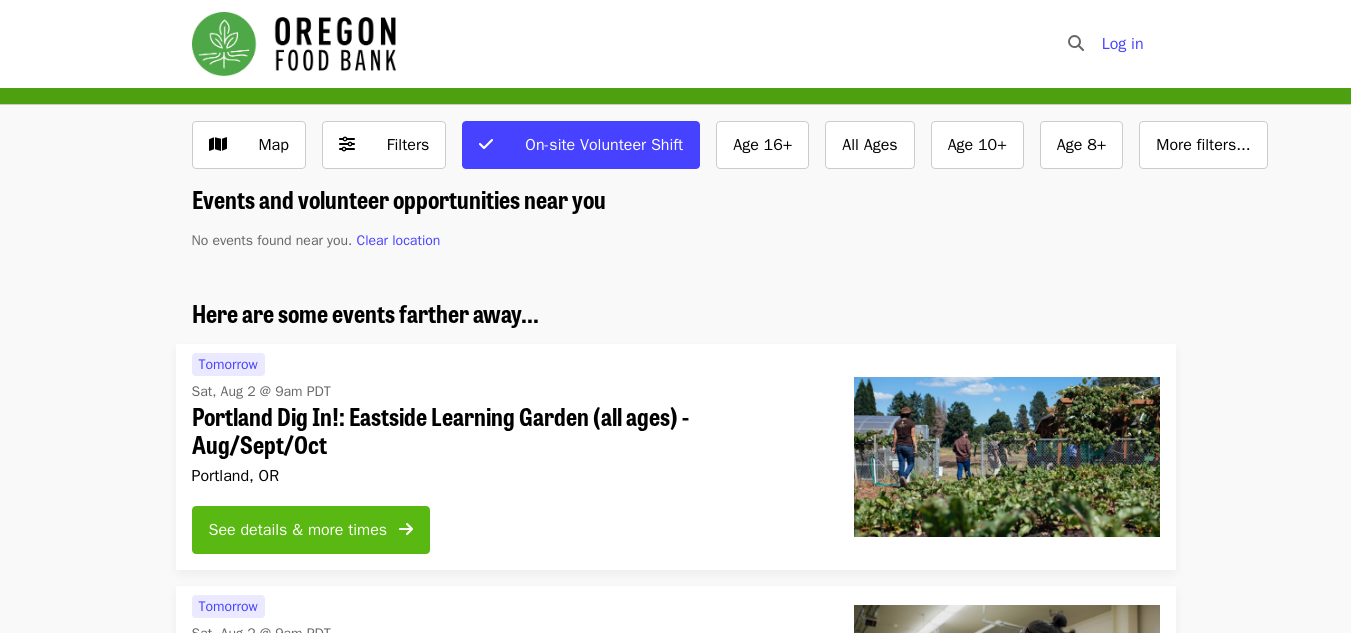 click on "See details & more times" at bounding box center (298, 530) 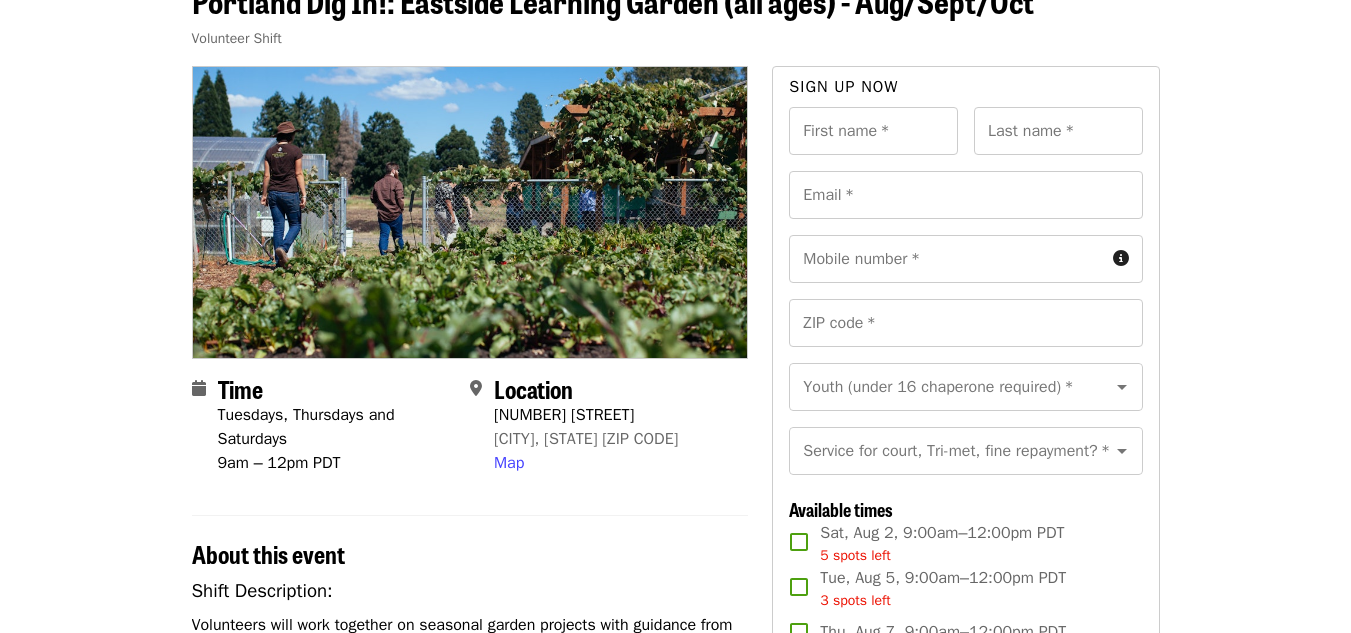 scroll, scrollTop: 120, scrollLeft: 0, axis: vertical 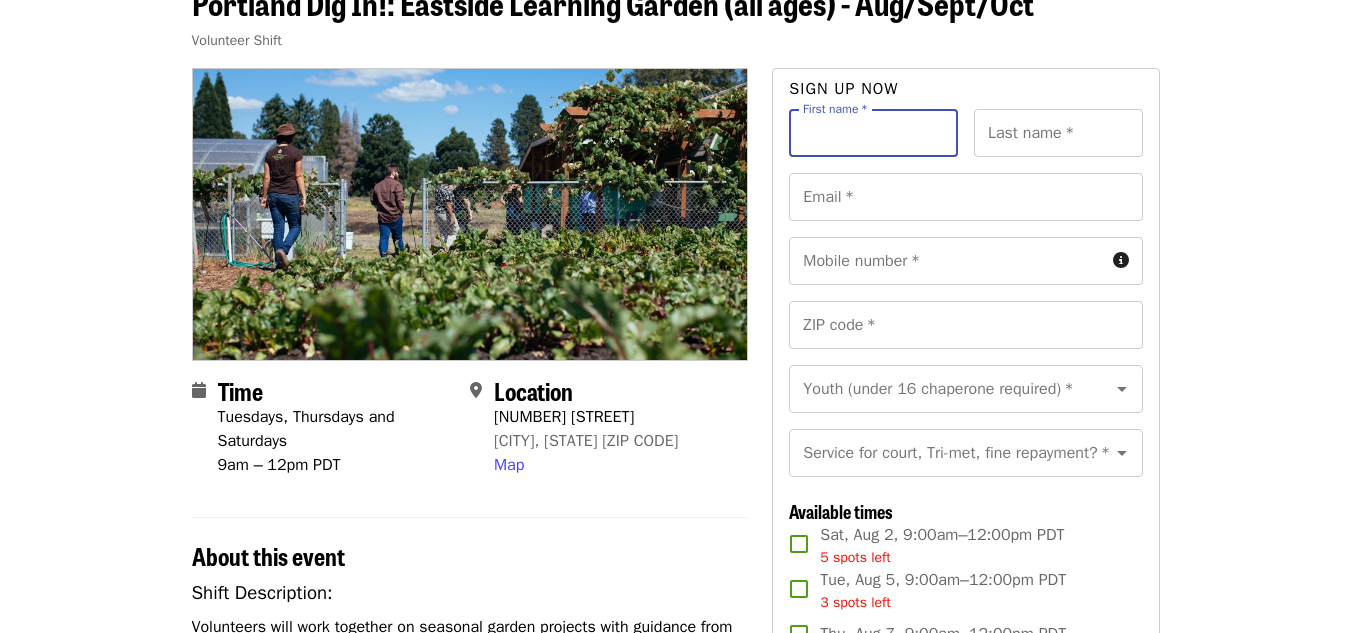 click on "First name   *" at bounding box center (873, 133) 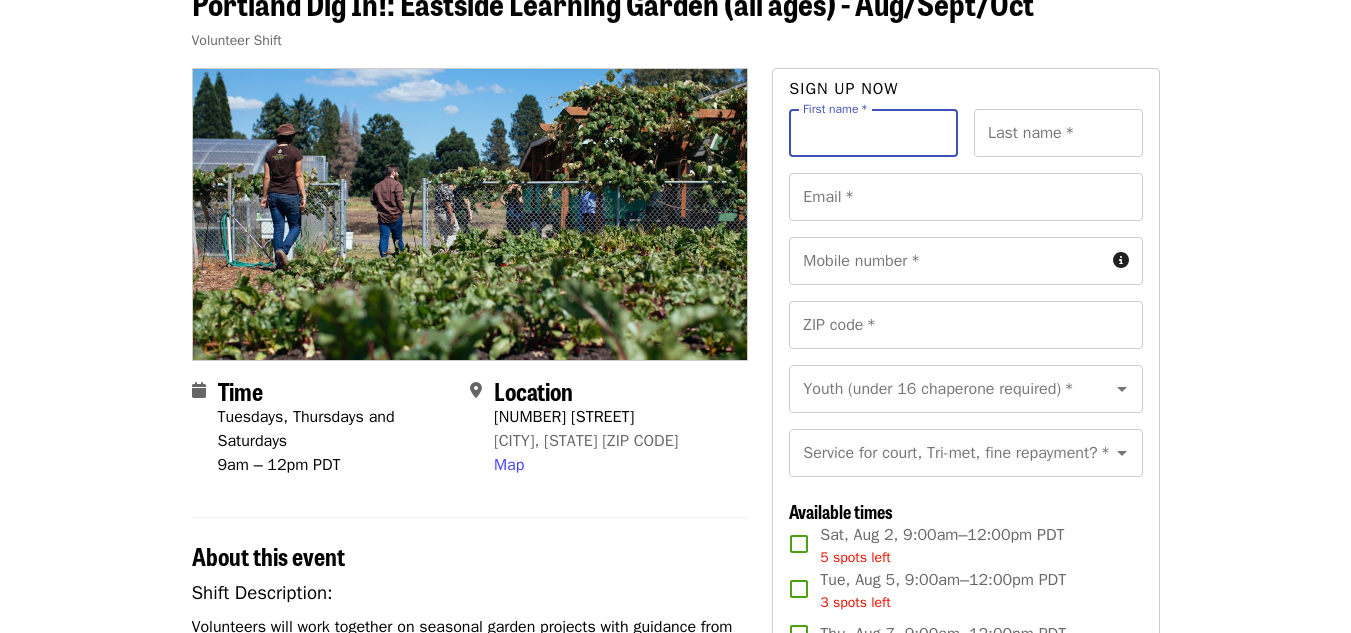 type on "***" 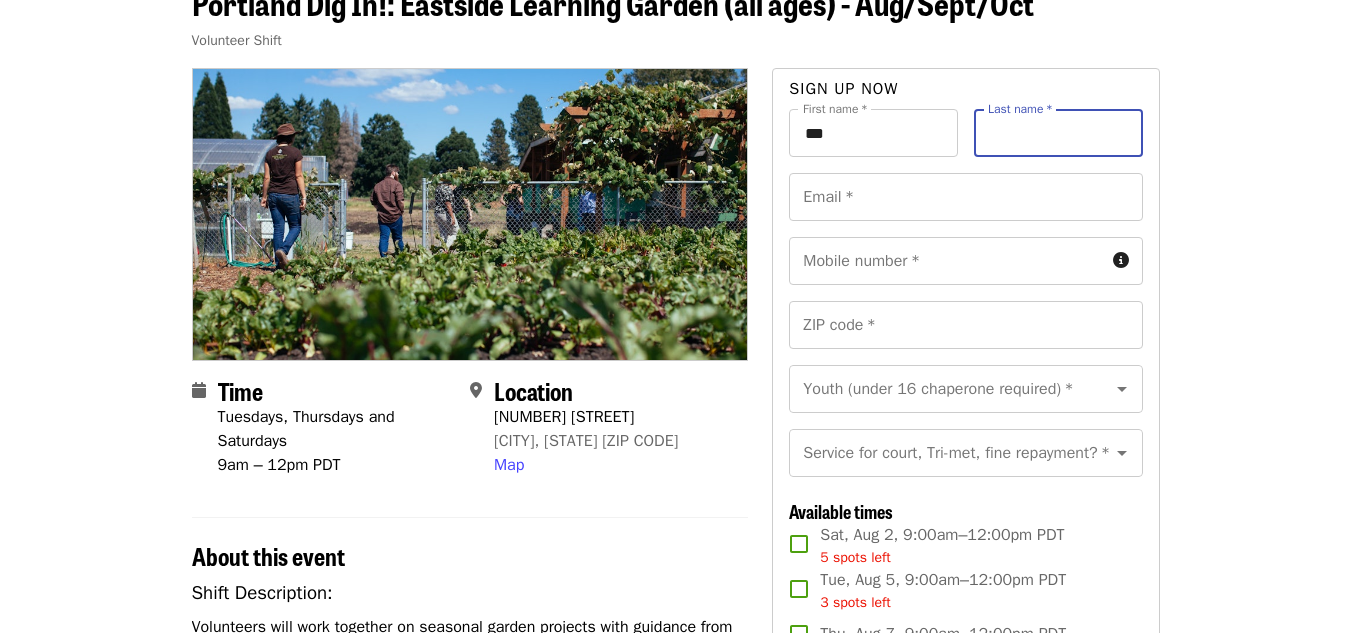click on "Last name   *" at bounding box center [1058, 133] 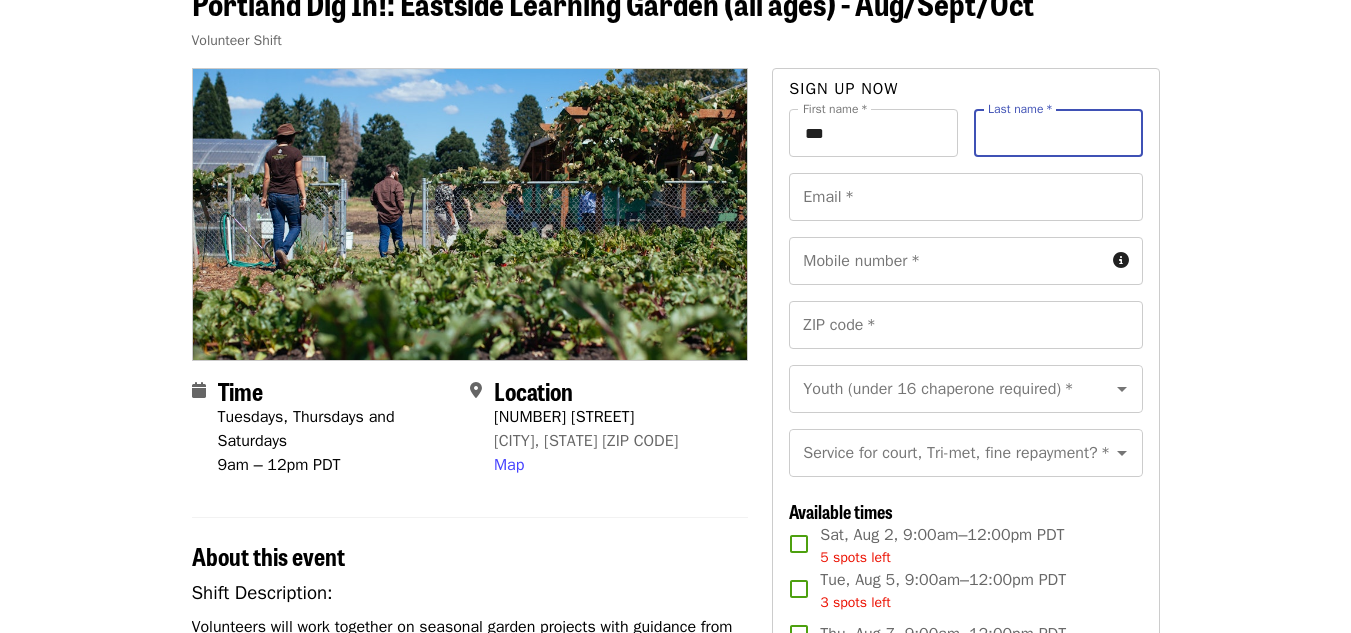type on "**********" 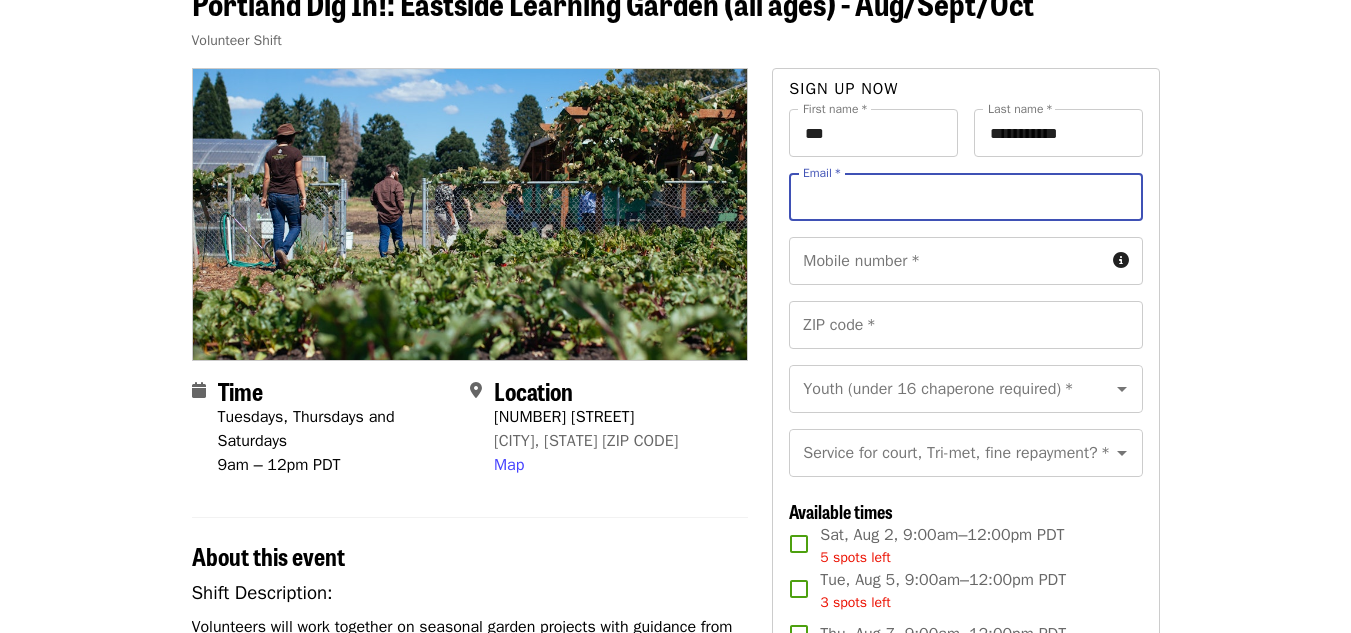 click on "Email   *" at bounding box center [965, 197] 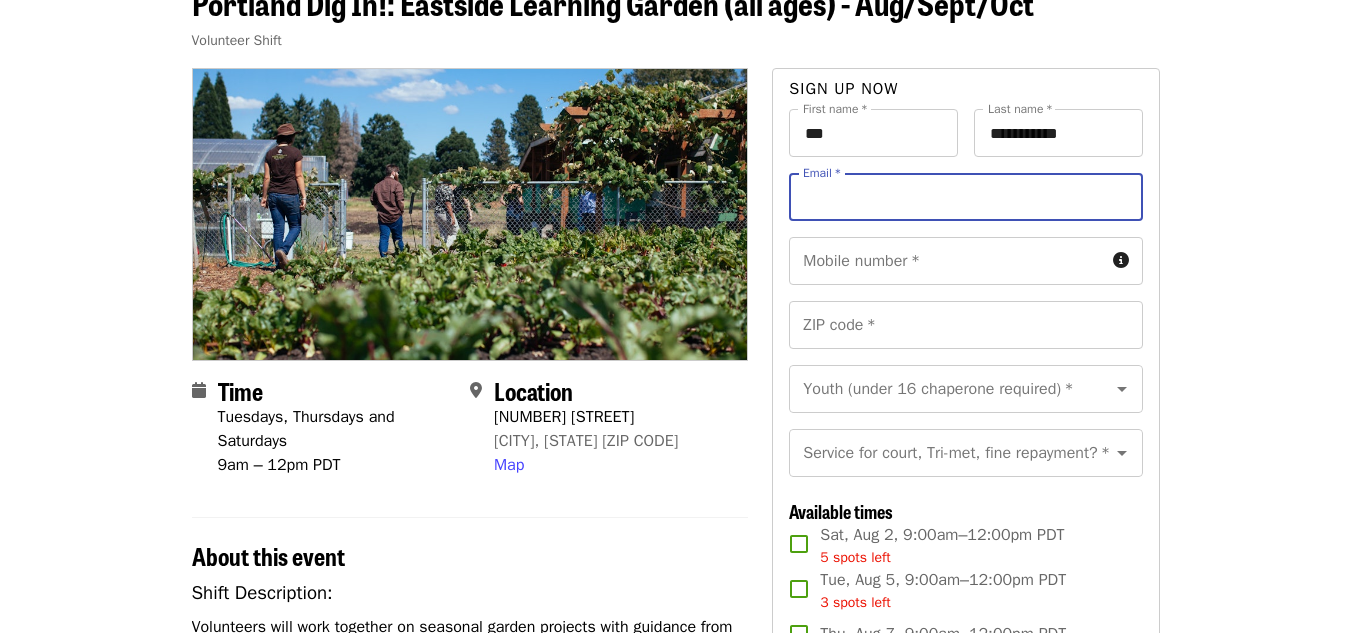 type on "**********" 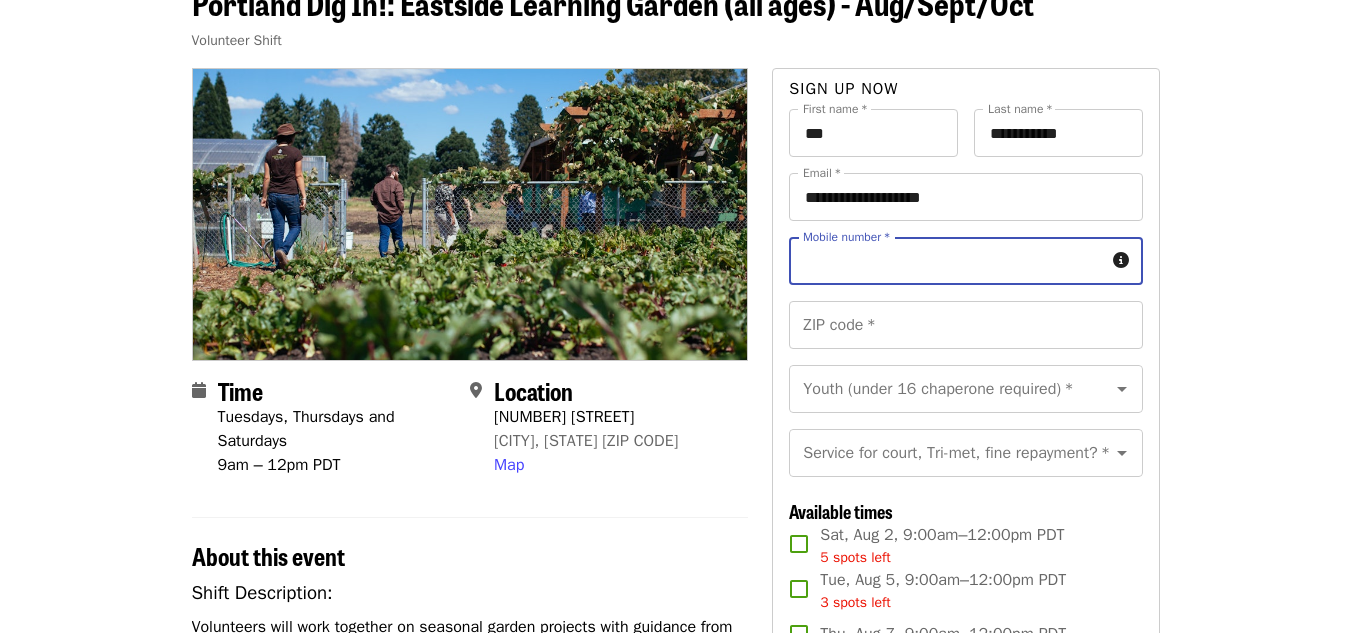 click on "Mobile number   *" at bounding box center (946, 261) 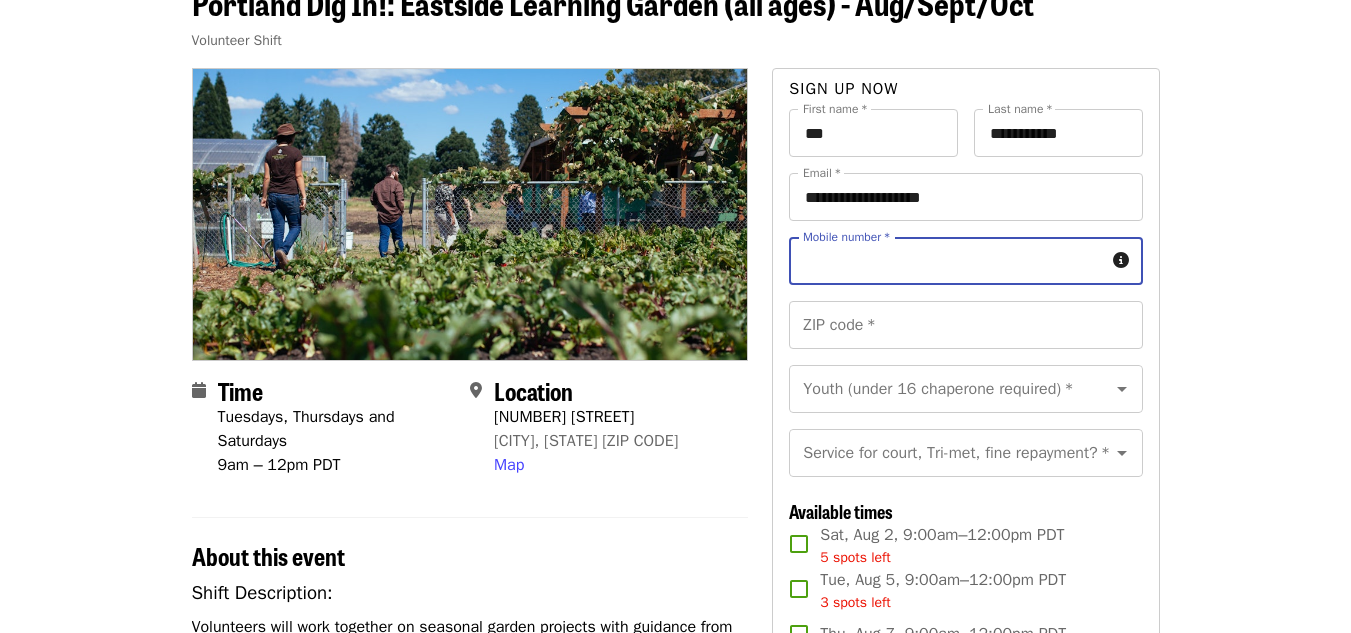 type on "**********" 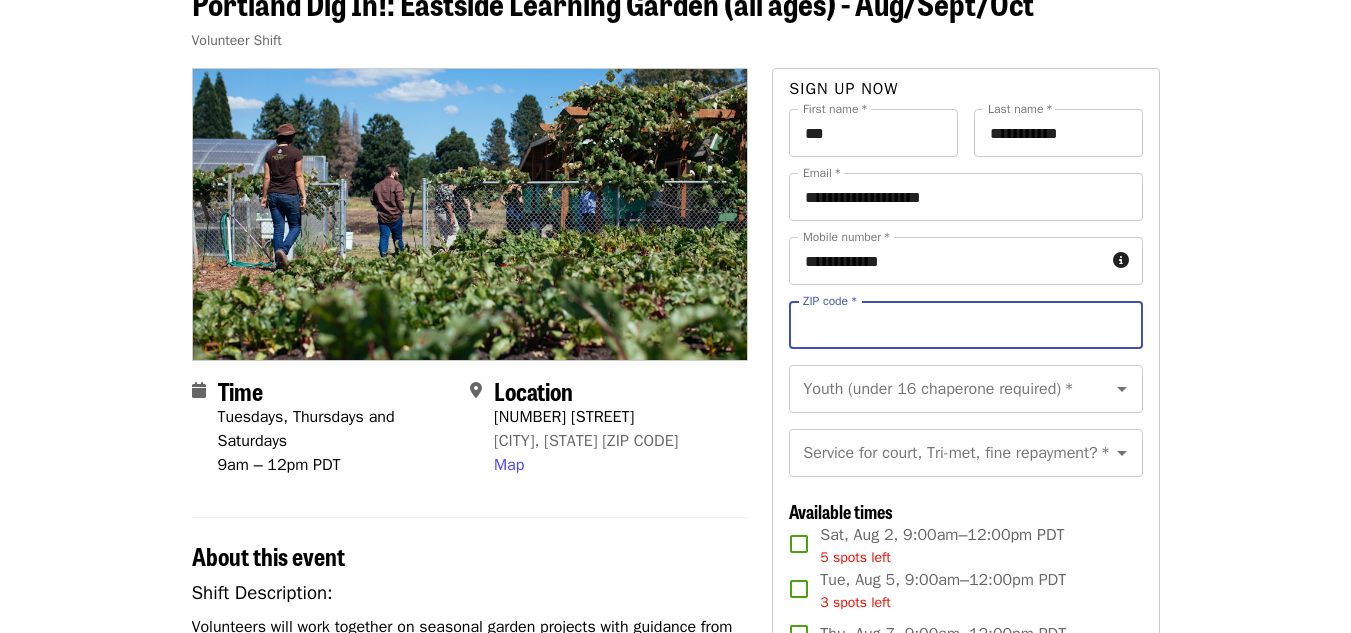 click on "ZIP code   *" at bounding box center [965, 325] 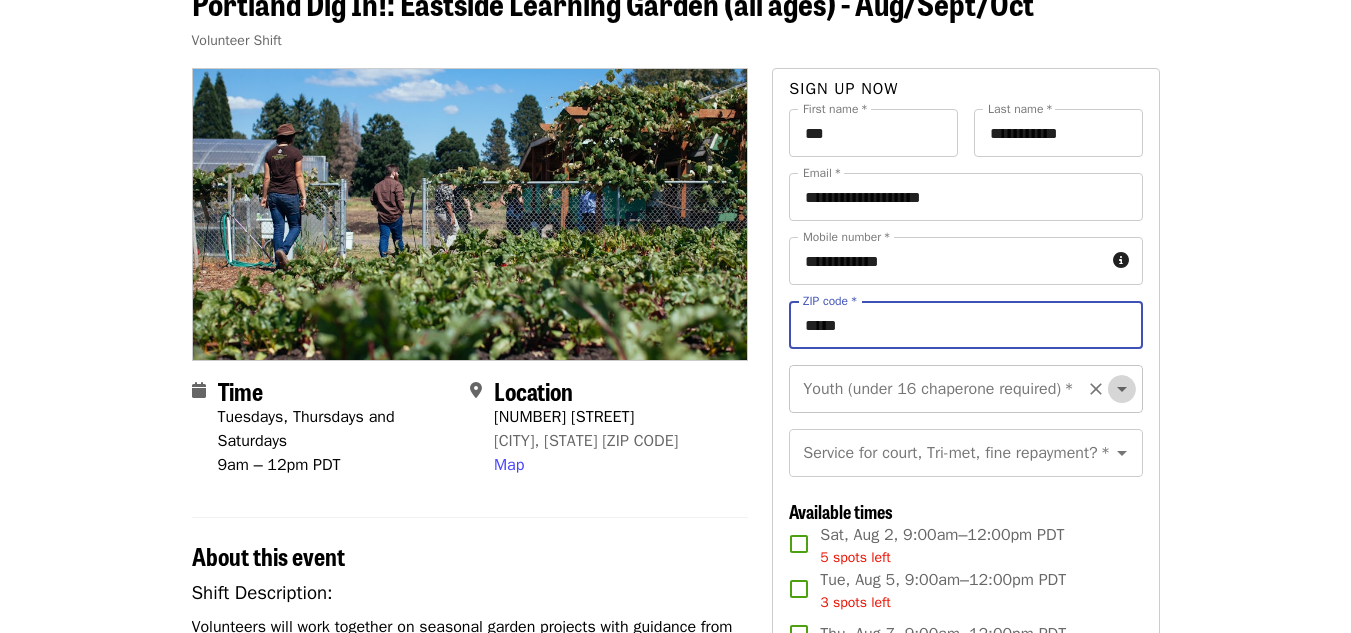 click 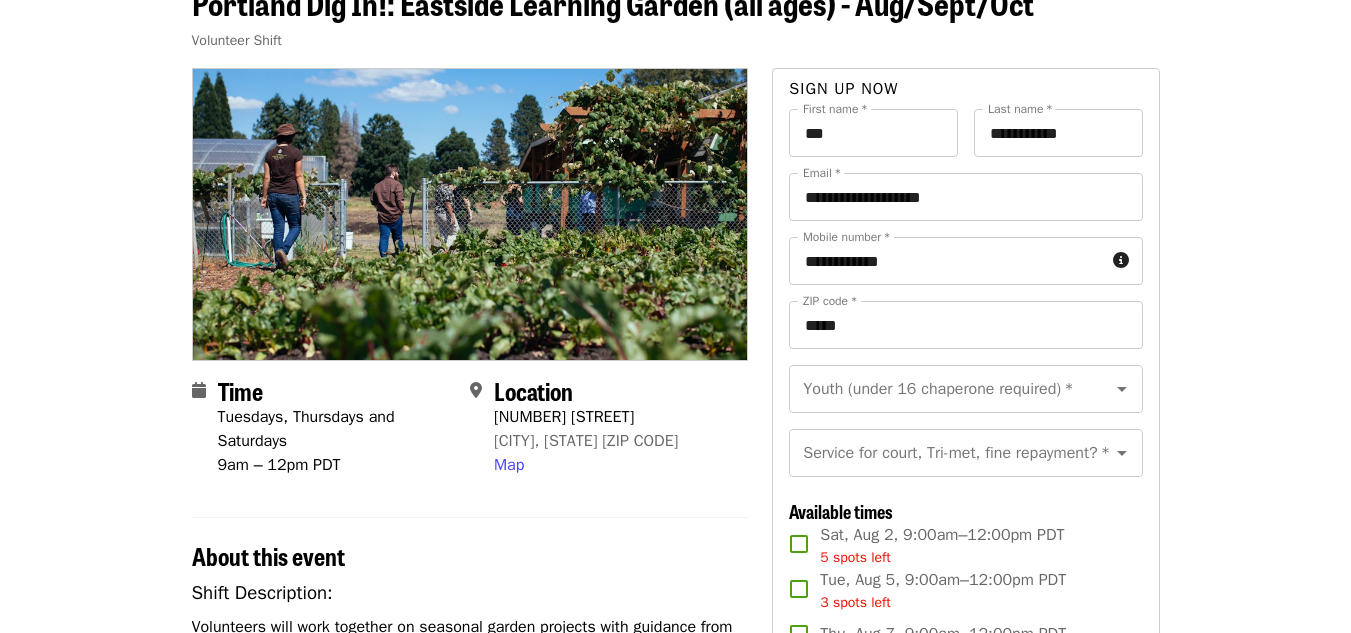 click on "Portland Dig In!: Eastside Learning Garden (all ages) - Aug/Sept/Oct Volunteer Shift Time Tuesdays, Thursdays and Saturdays 9am – 12pm PDT Location 7910 NE 33rd Dr Portland, OR 97211 Map About this event Shift Description:
Volunteers will work together on seasonal garden projects with guidance from team leaders and staff. We do a variety of tasks that involve standing, squatting, pulling, and lifting. Please let us know if you have any special needs. We ask that you wear sturdy, comfortable, close-toed shoes and clothes you don't mind getting dirty. Also, please bring a water bottle. We make every effort to ensure the safety of our volunteers. The garden is open rain or shine, so please be sure to dress appropriately. Volunteers are welcome to share in the harvest; consider bringing your own bags.
Shift Requirements:
All new volunteers (or if you haven't volunteered in the last 3 years) are required to complete the  New Volunteer Application
If you are doing these hours for
English  or" at bounding box center (675, 907) 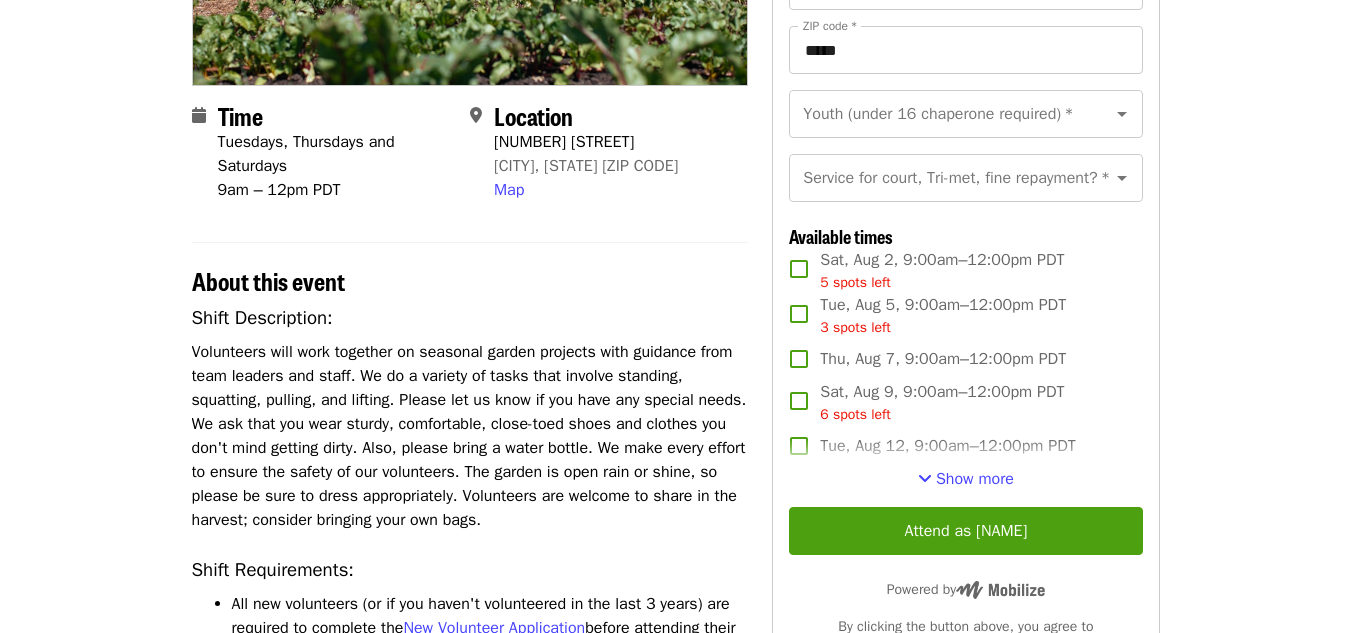 scroll, scrollTop: 400, scrollLeft: 0, axis: vertical 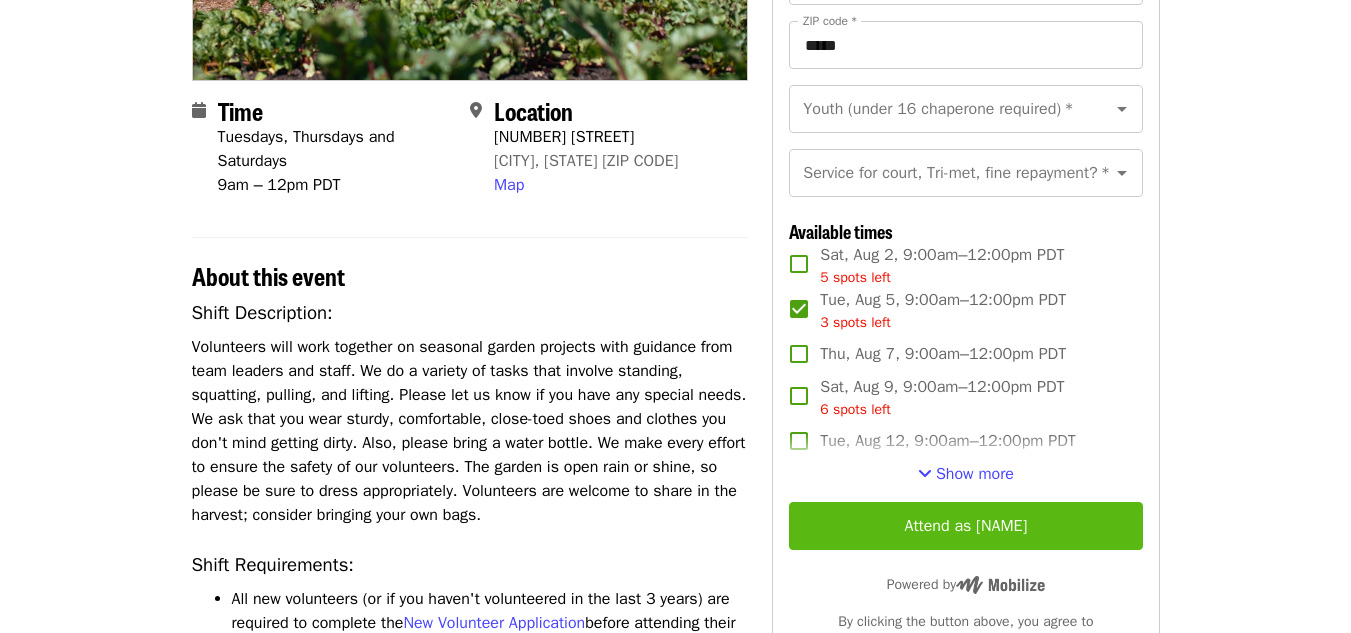 click on "Attend as amy" at bounding box center [965, 526] 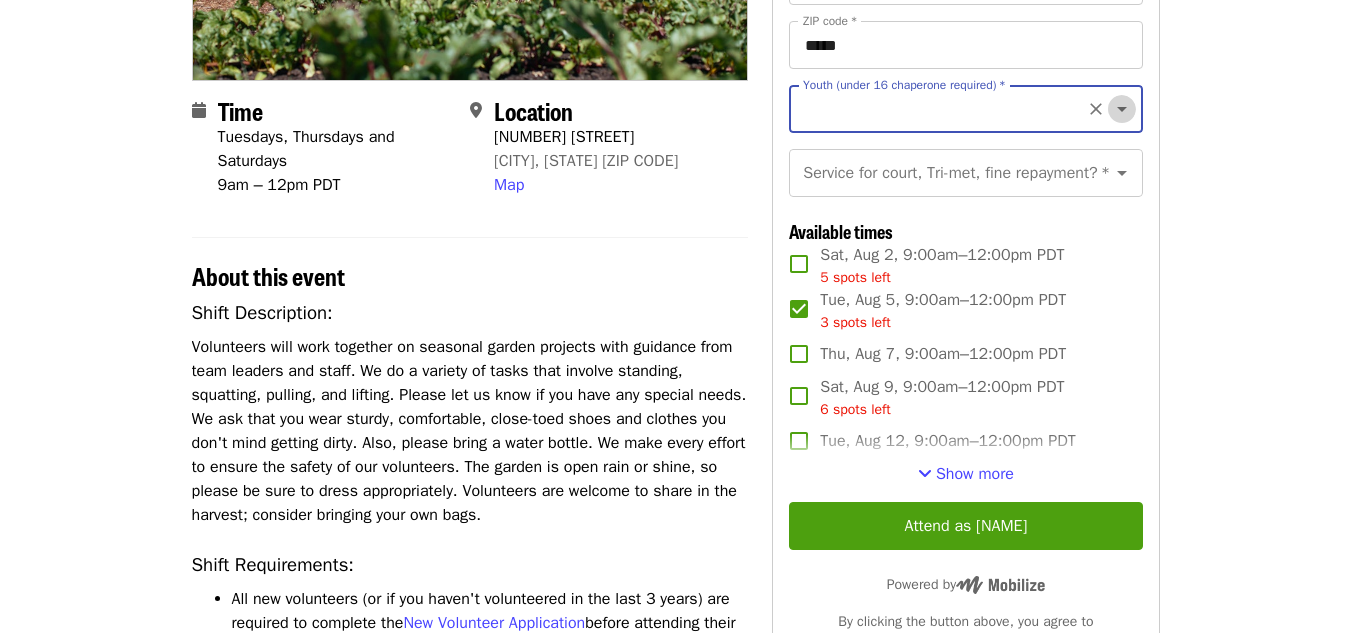 click 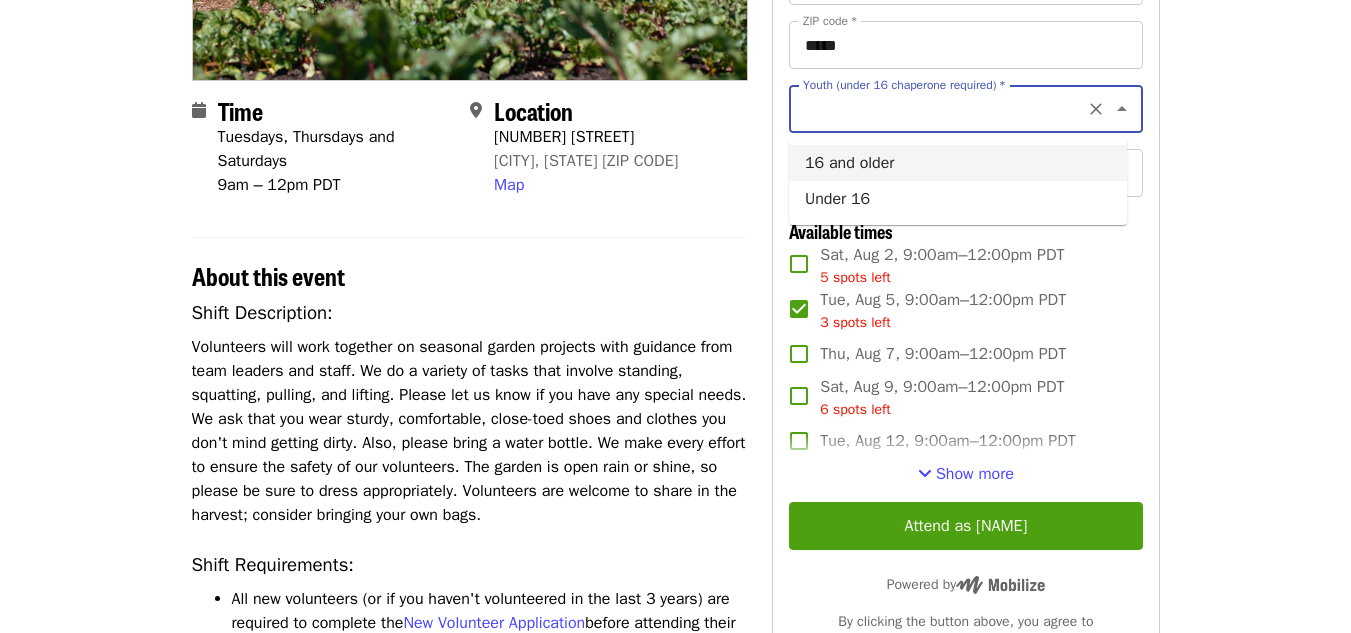 click on "16 and older" at bounding box center (958, 163) 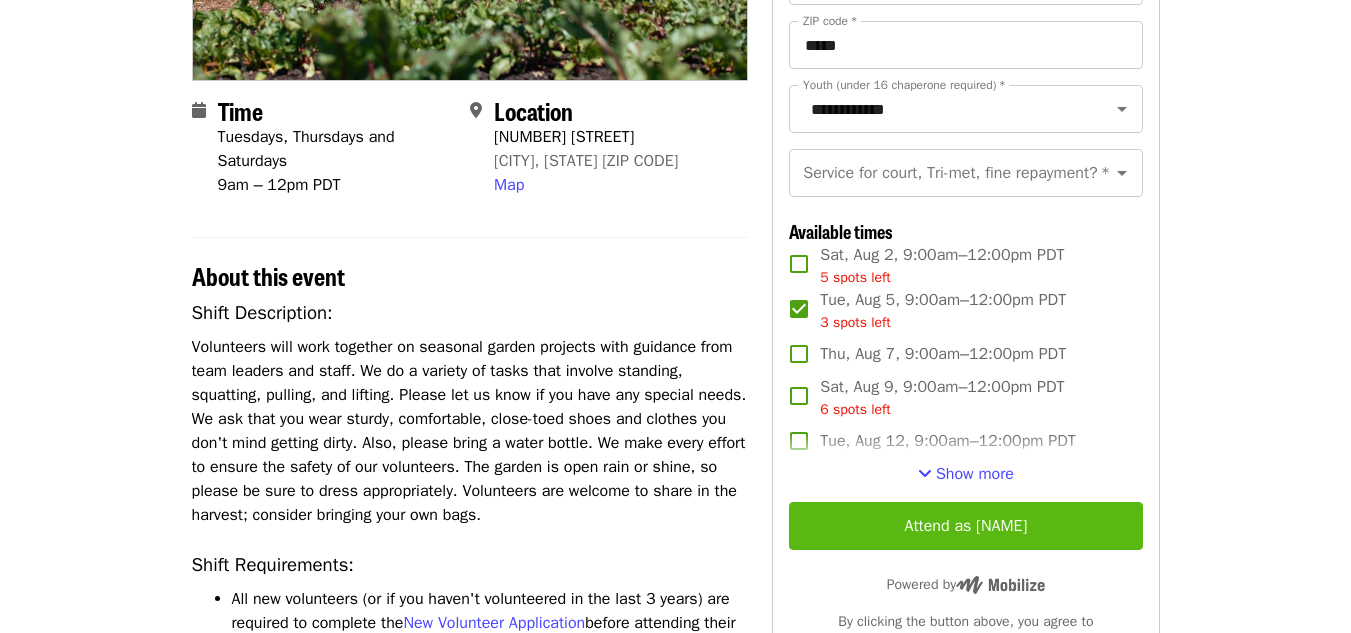 click on "Attend as amy" at bounding box center [965, 526] 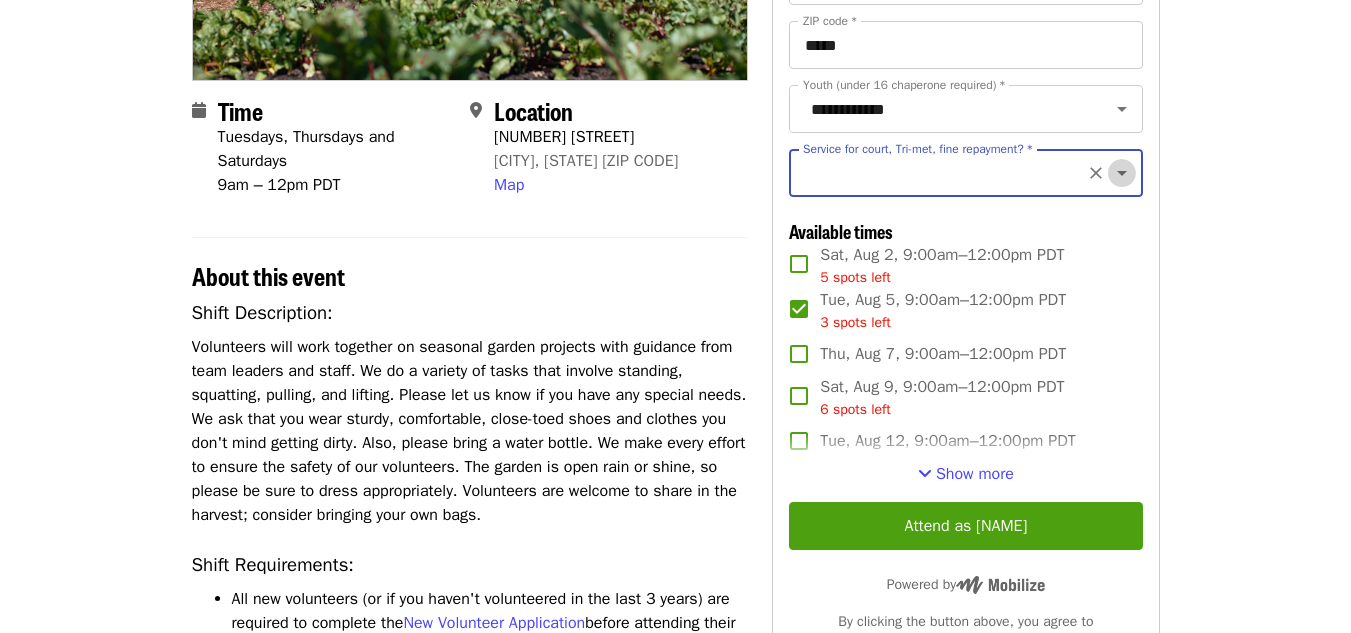 click 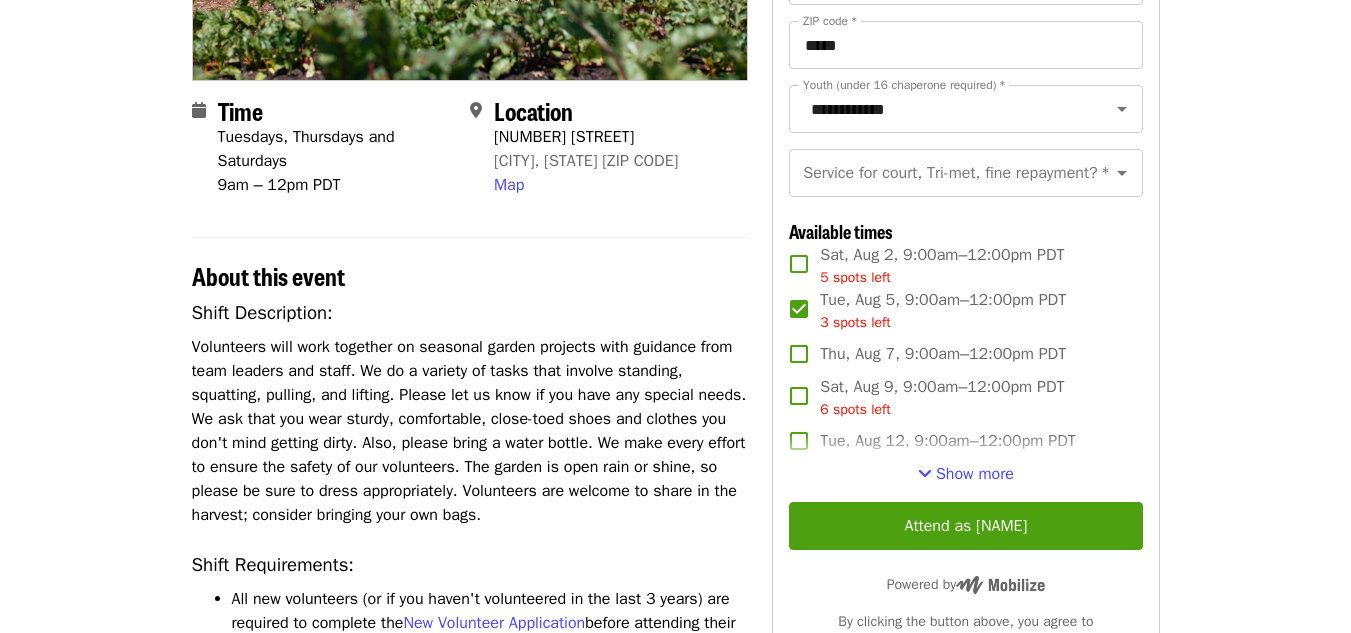 click on "Portland Dig In!: Eastside Learning Garden (all ages) - Aug/Sept/Oct Volunteer Shift Time Tuesdays, Thursdays and Saturdays 9am – 12pm PDT Location 7910 NE 33rd Dr Portland, OR 97211 Map About this event Shift Description:
Volunteers will work together on seasonal garden projects with guidance from team leaders and staff. We do a variety of tasks that involve standing, squatting, pulling, and lifting. Please let us know if you have any special needs. We ask that you wear sturdy, comfortable, close-toed shoes and clothes you don't mind getting dirty. Also, please bring a water bottle. We make every effort to ensure the safety of our volunteers. The garden is open rain or shine, so please be sure to dress appropriately. Volunteers are welcome to share in the harvest; consider bringing your own bags.
Shift Requirements:
All new volunteers (or if you haven't volunteered in the last 3 years) are required to complete the  New Volunteer Application
If you are doing these hours for
English  or" at bounding box center (675, 627) 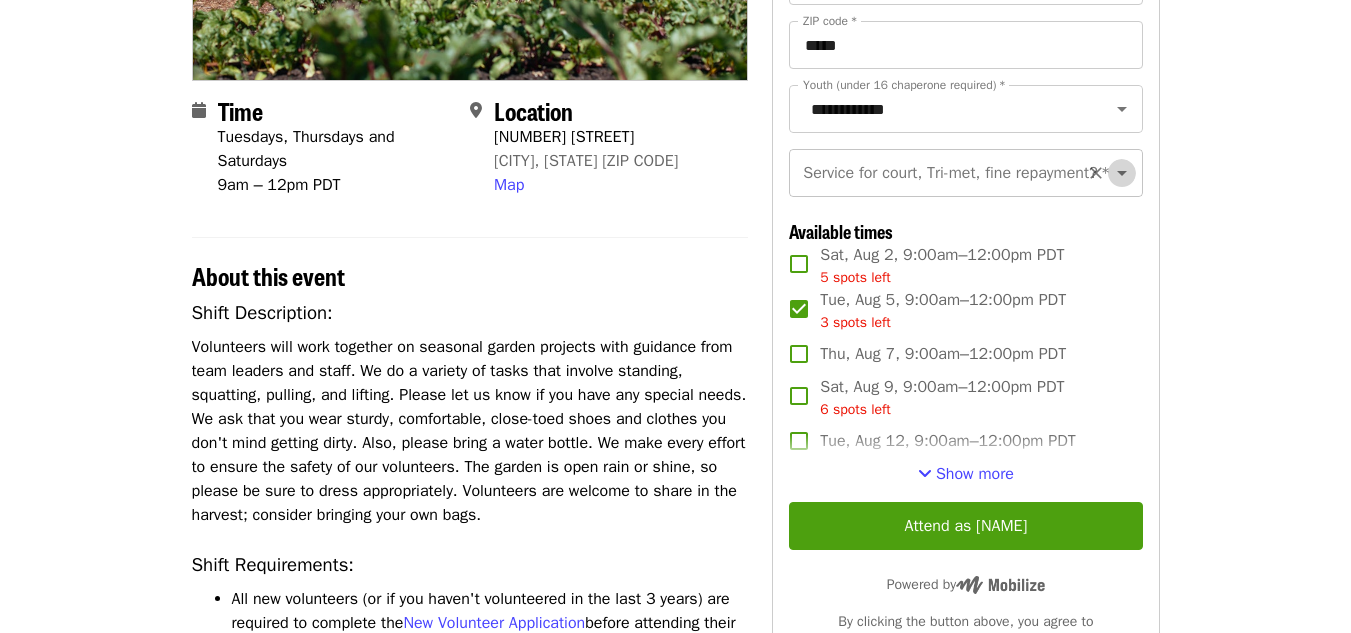 click 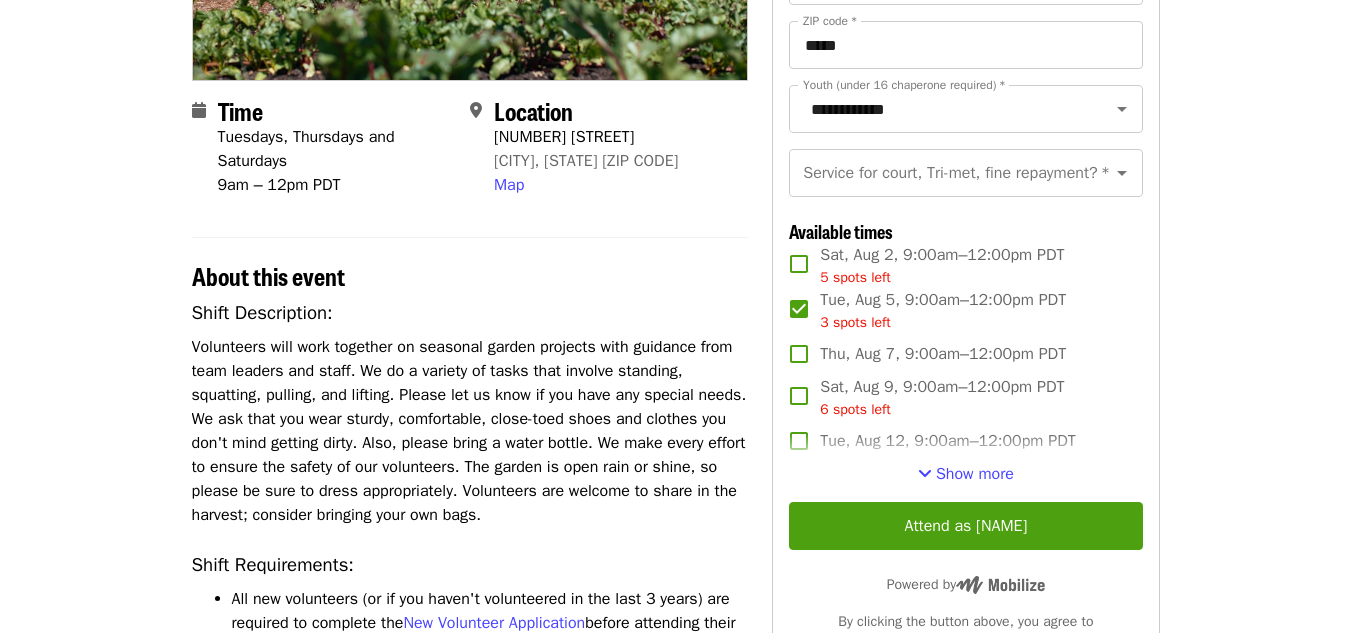 click on "Portland Dig In!: Eastside Learning Garden (all ages) - Aug/Sept/Oct Volunteer Shift Time Tuesdays, Thursdays and Saturdays 9am – 12pm PDT Location 7910 NE 33rd Dr Portland, OR 97211 Map About this event Shift Description:
Volunteers will work together on seasonal garden projects with guidance from team leaders and staff. We do a variety of tasks that involve standing, squatting, pulling, and lifting. Please let us know if you have any special needs. We ask that you wear sturdy, comfortable, close-toed shoes and clothes you don't mind getting dirty. Also, please bring a water bottle. We make every effort to ensure the safety of our volunteers. The garden is open rain or shine, so please be sure to dress appropriately. Volunteers are welcome to share in the harvest; consider bringing your own bags.
Shift Requirements:
All new volunteers (or if you haven't volunteered in the last 3 years) are required to complete the  New Volunteer Application
If you are doing these hours for
English  or" at bounding box center [675, 627] 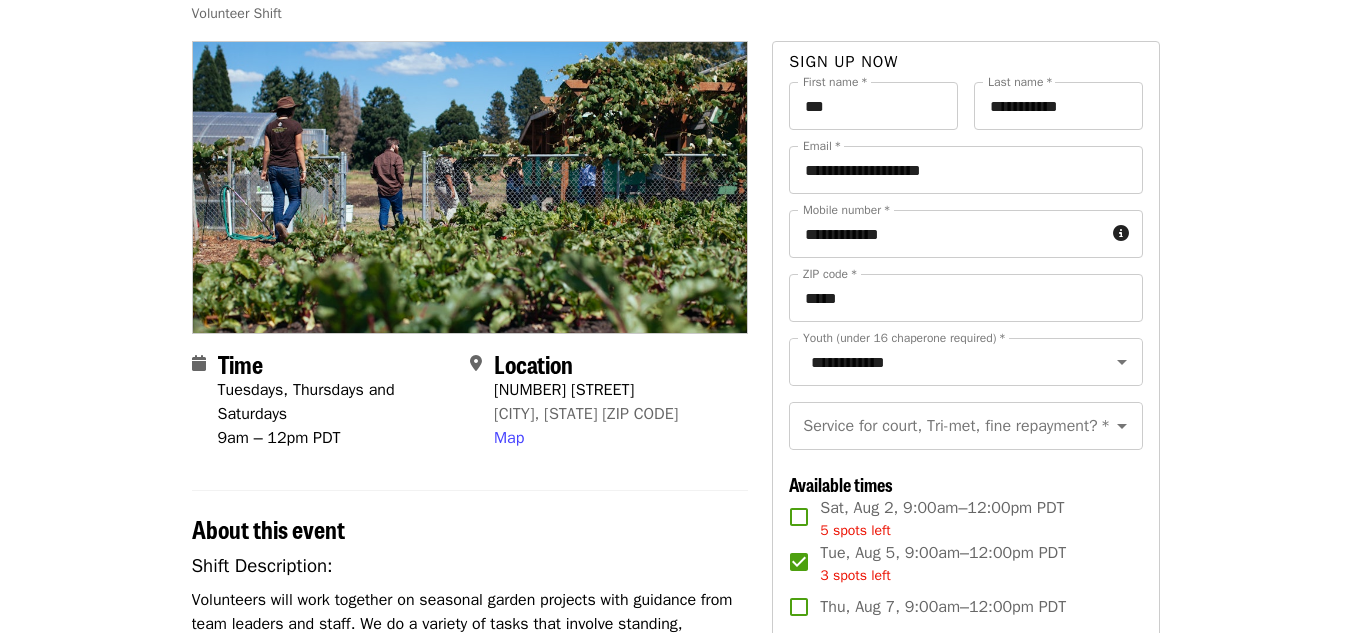 scroll, scrollTop: 54, scrollLeft: 0, axis: vertical 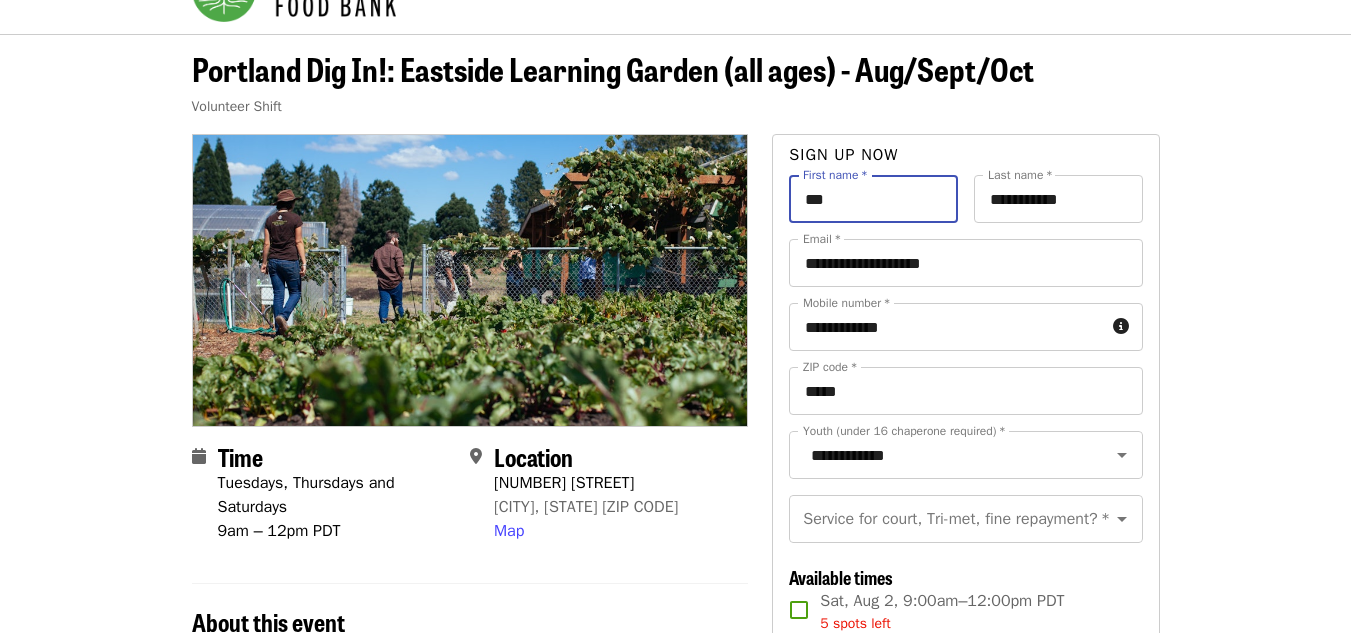 drag, startPoint x: 855, startPoint y: 192, endPoint x: 781, endPoint y: 216, distance: 77.7946 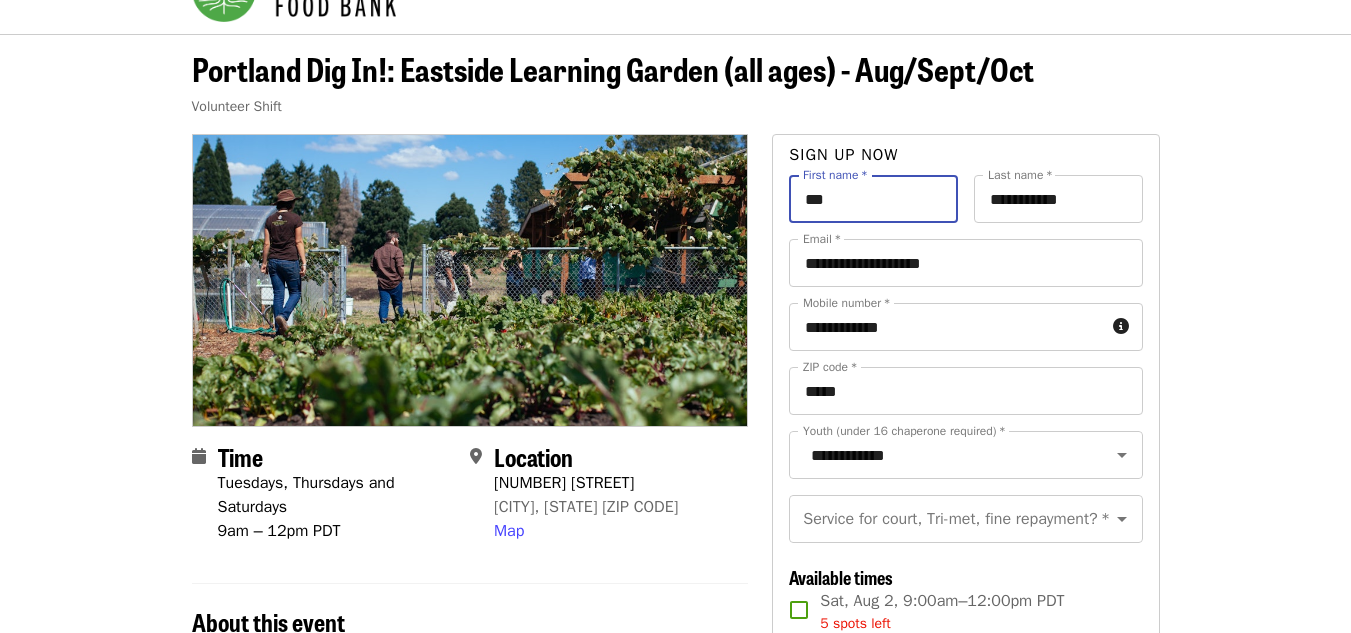 click on "**********" at bounding box center [965, 643] 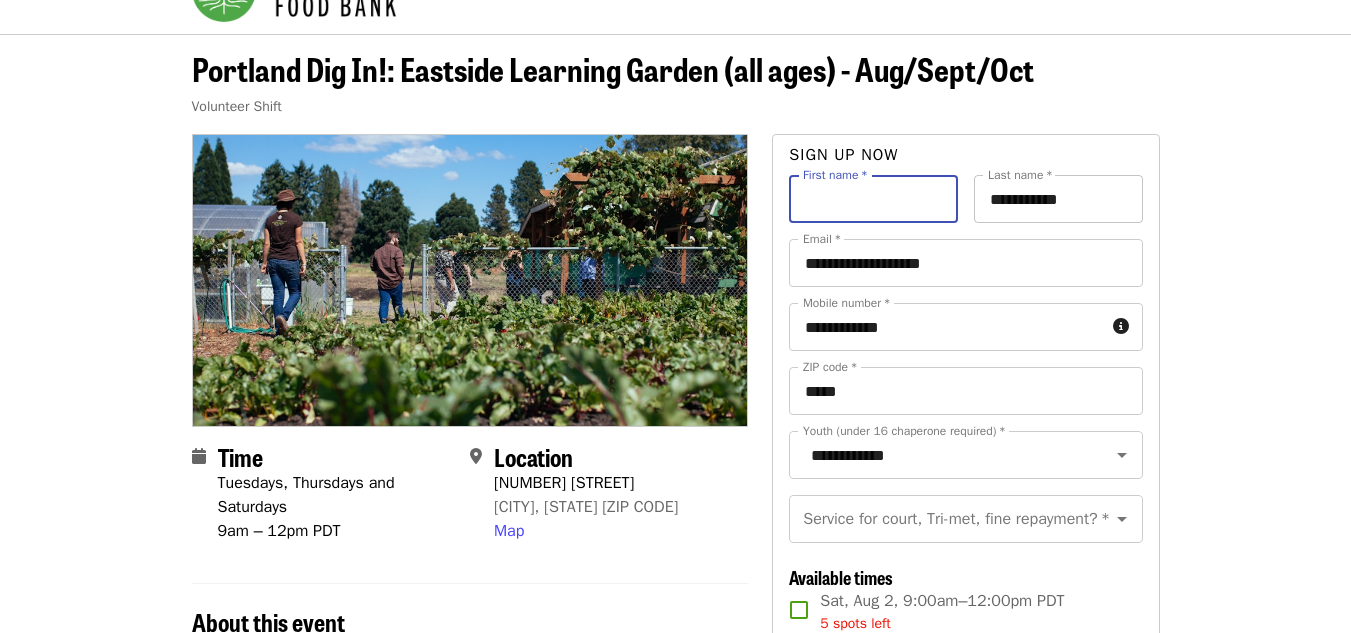 type 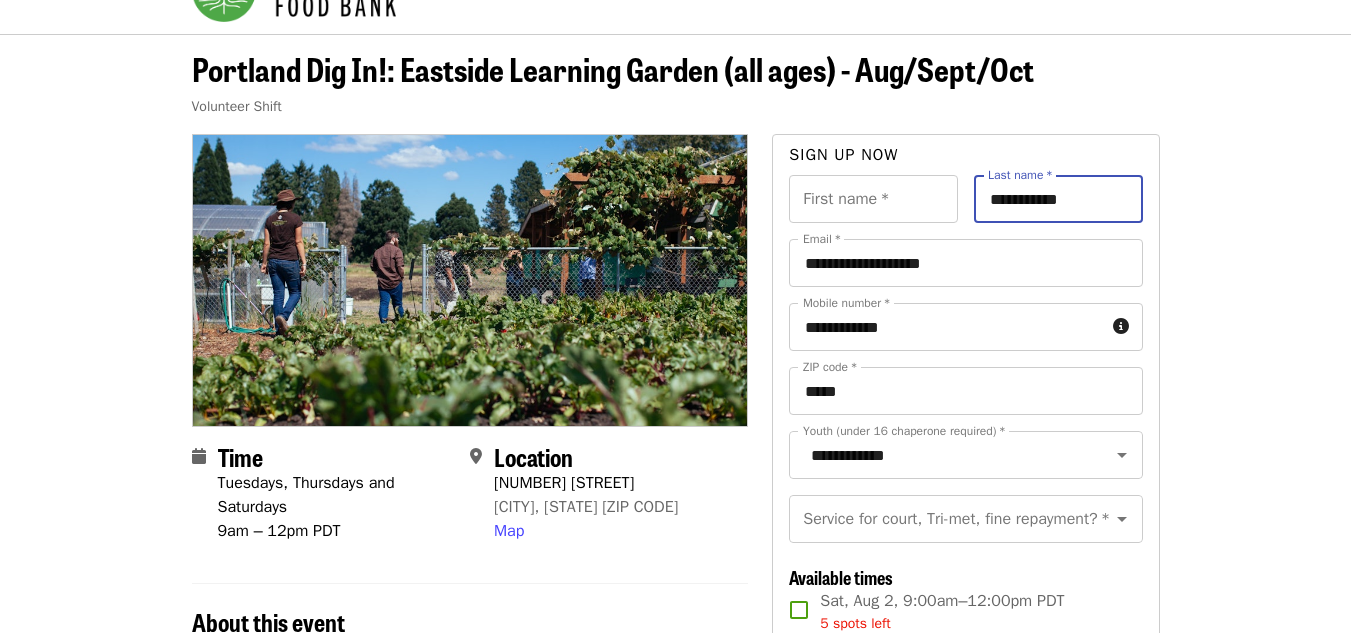 drag, startPoint x: 1074, startPoint y: 200, endPoint x: 978, endPoint y: 203, distance: 96.04687 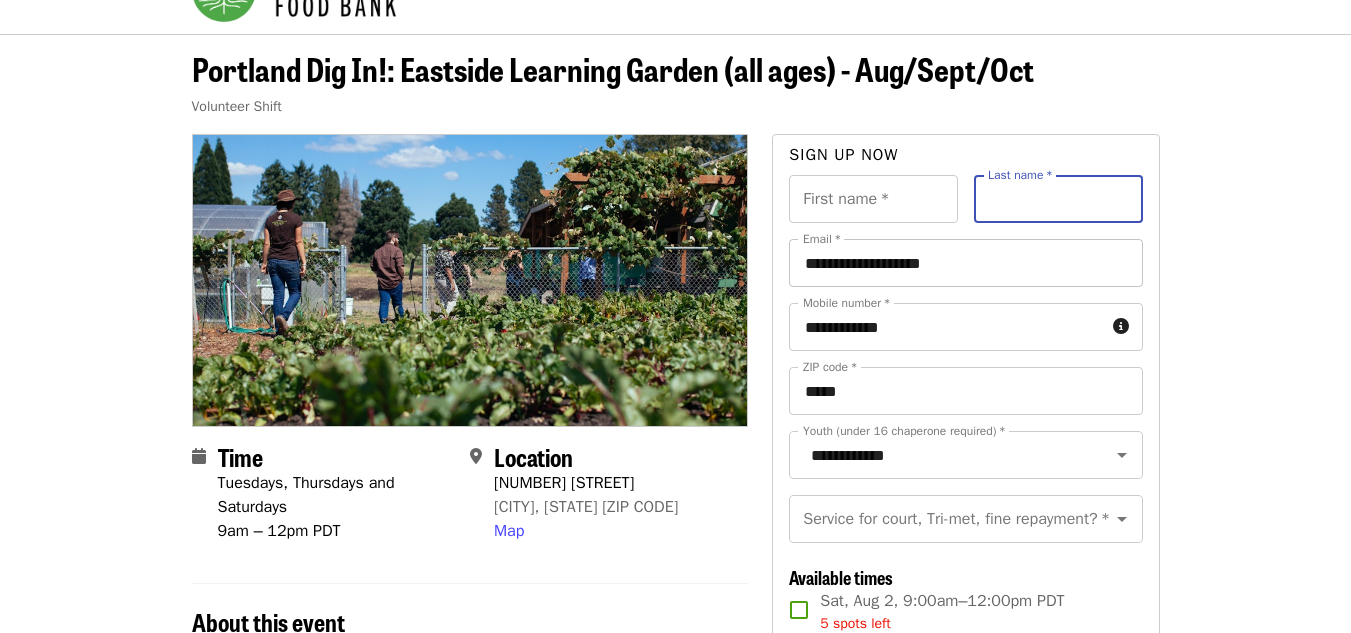 type 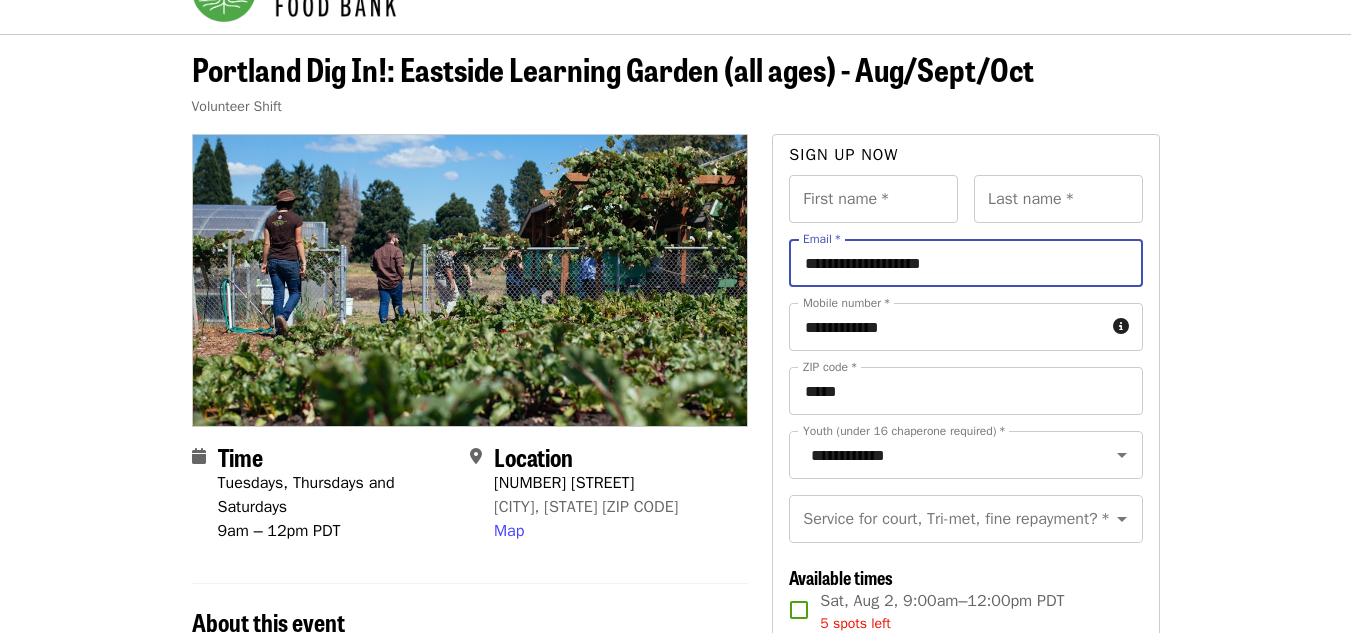 drag, startPoint x: 967, startPoint y: 260, endPoint x: 802, endPoint y: 272, distance: 165.43579 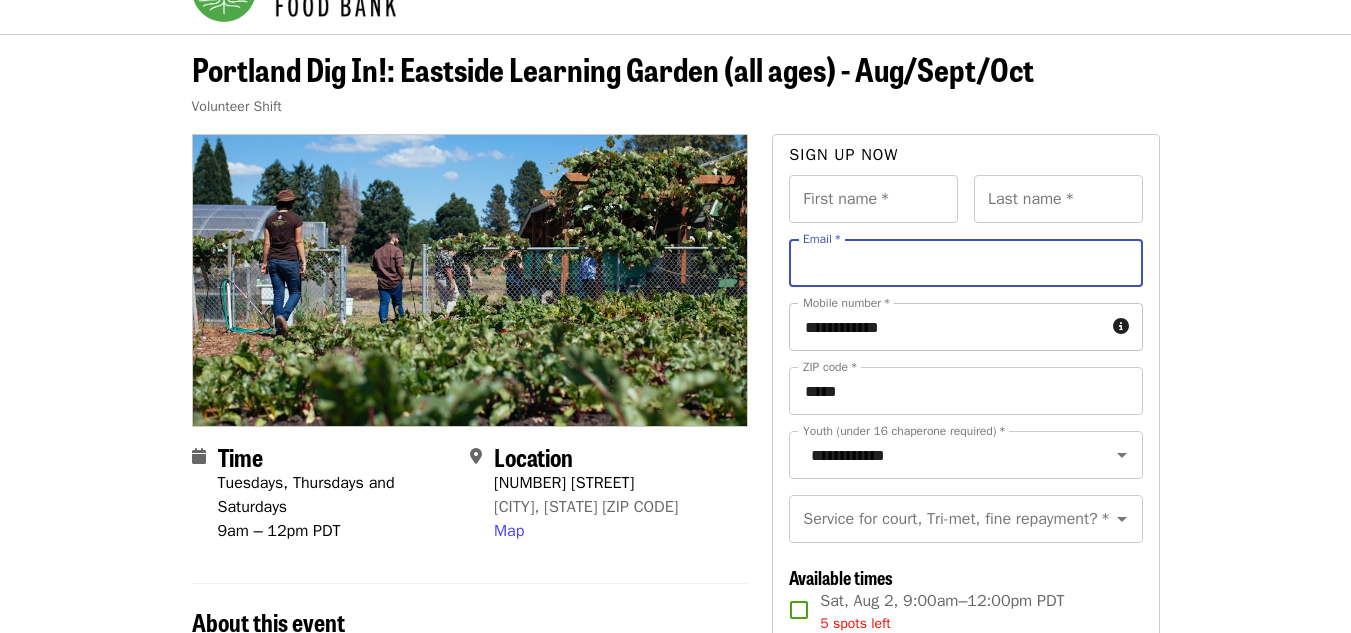 type 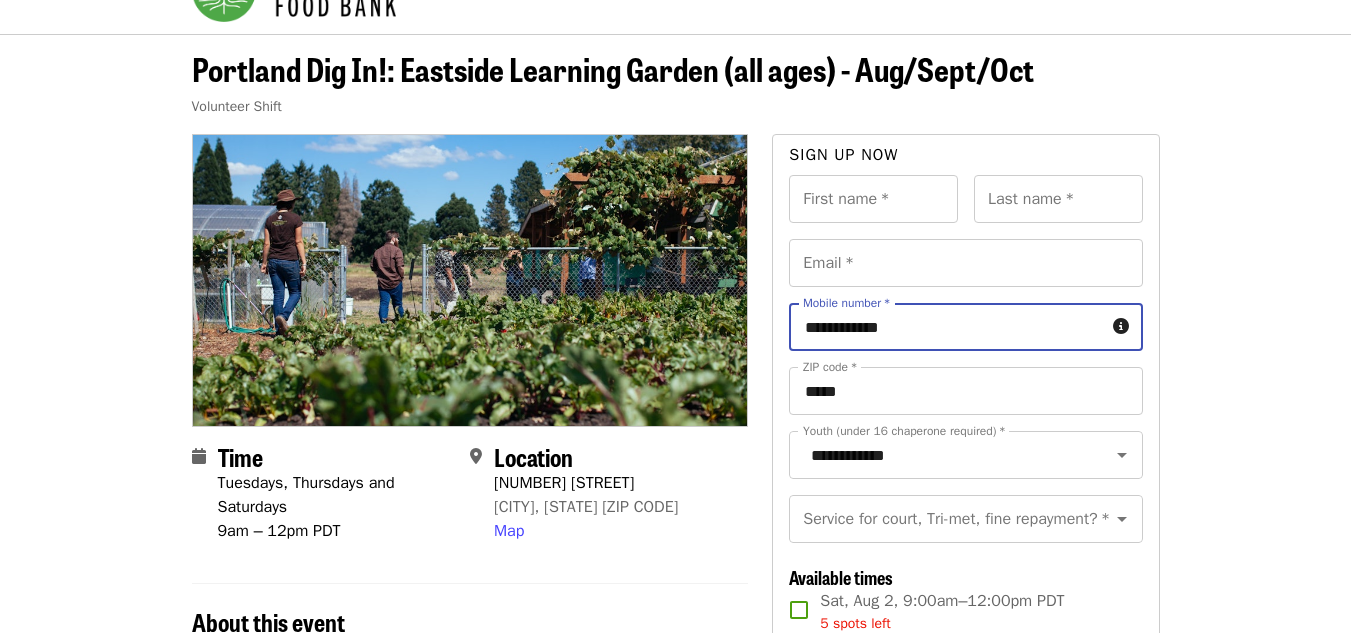 drag, startPoint x: 915, startPoint y: 323, endPoint x: 794, endPoint y: 337, distance: 121.80723 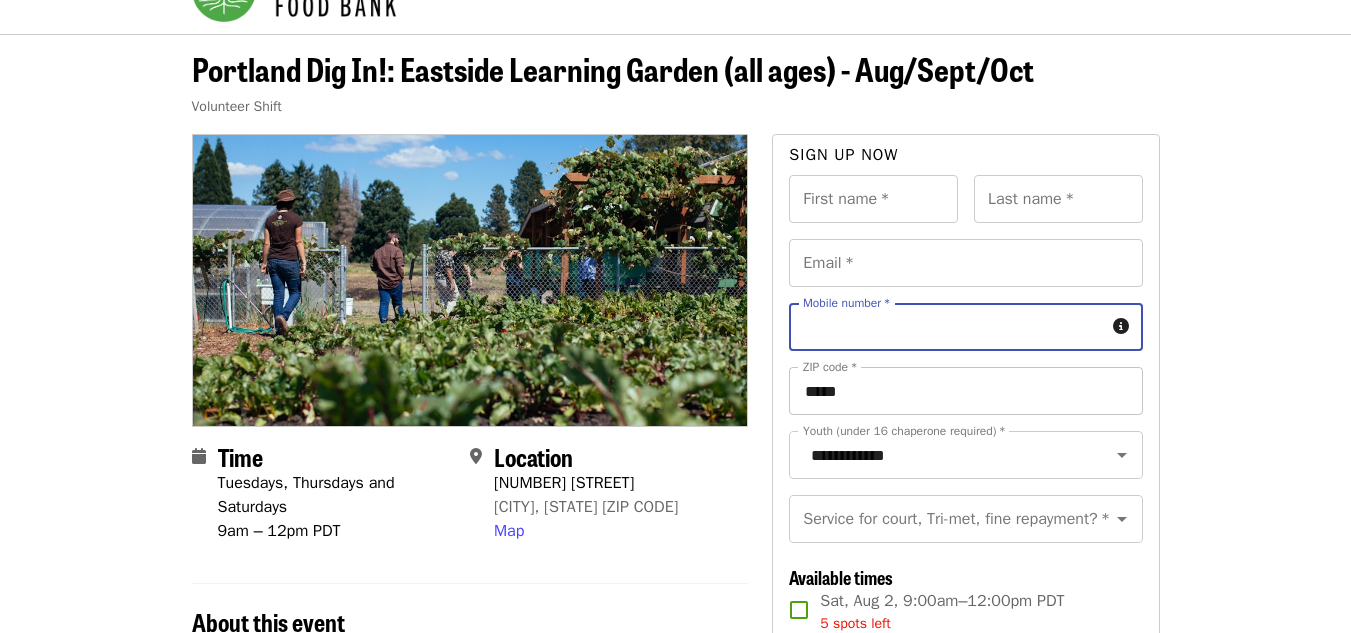 type 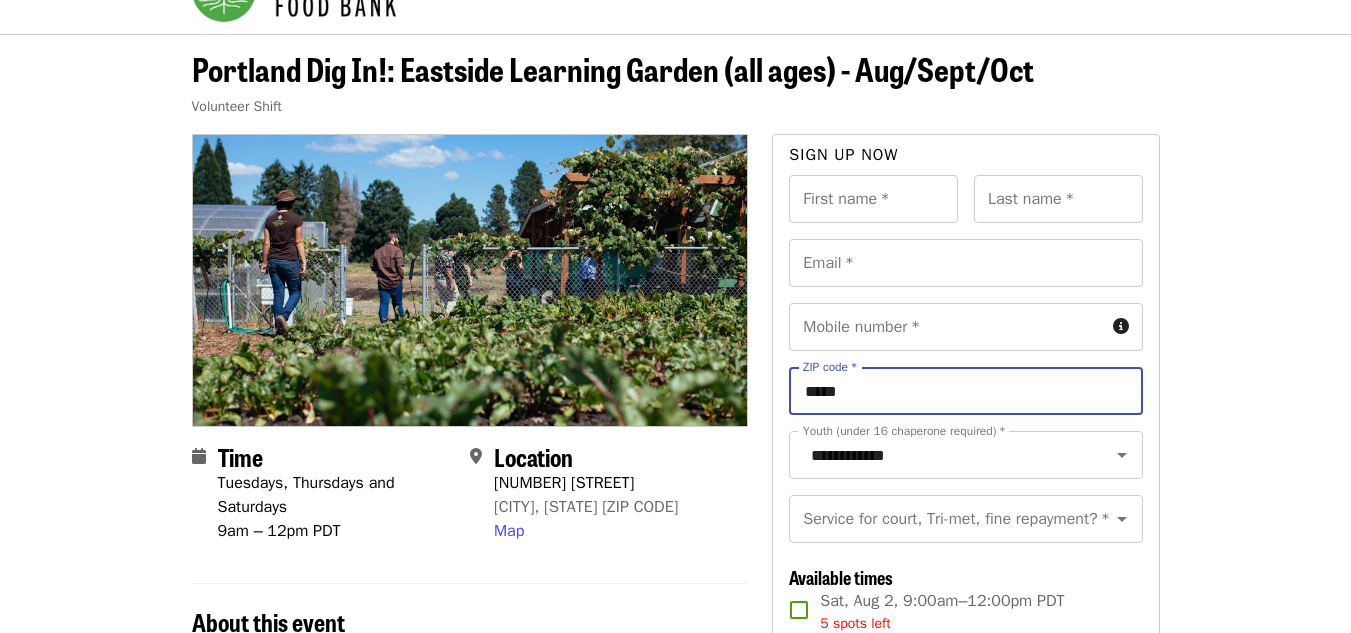 drag, startPoint x: 855, startPoint y: 388, endPoint x: 796, endPoint y: 394, distance: 59.3043 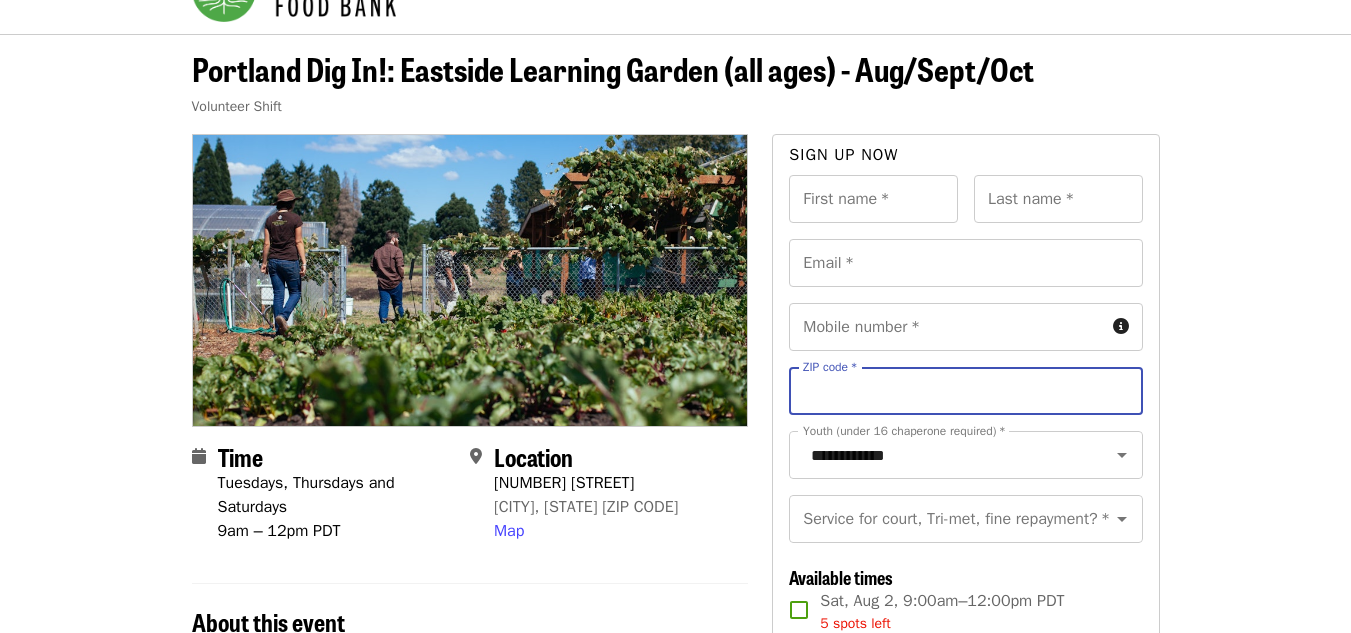 type 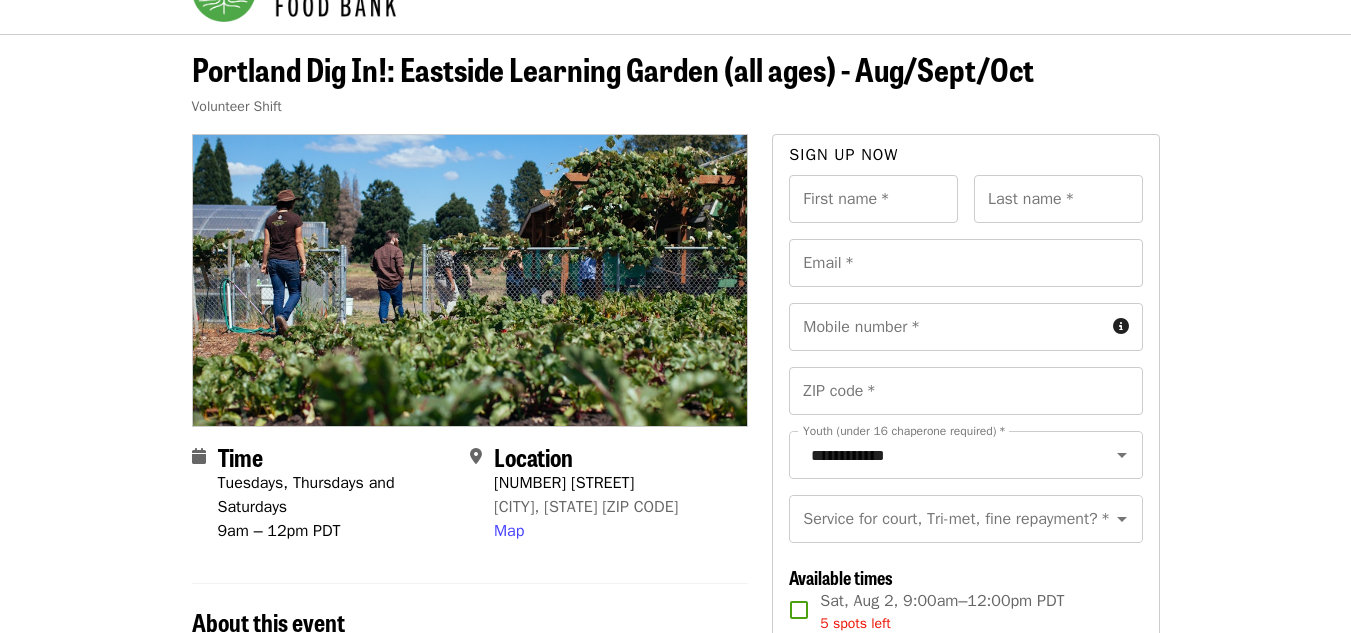 click on "Portland Dig In!: Eastside Learning Garden (all ages) - Aug/Sept/Oct Volunteer Shift Time Tuesdays, Thursdays and Saturdays 9am – 12pm PDT Location 7910 NE 33rd Dr Portland, OR 97211 Map About this event Shift Description:
Volunteers will work together on seasonal garden projects with guidance from team leaders and staff. We do a variety of tasks that involve standing, squatting, pulling, and lifting. Please let us know if you have any special needs. We ask that you wear sturdy, comfortable, close-toed shoes and clothes you don't mind getting dirty. Also, please bring a water bottle. We make every effort to ensure the safety of our volunteers. The garden is open rain or shine, so please be sure to dress appropriately. Volunteers are welcome to share in the harvest; consider bringing your own bags.
Shift Requirements:
All new volunteers (or if you haven't volunteered in the last 3 years) are required to complete the  New Volunteer Application
If you are doing these hours for
English  or" at bounding box center (675, 973) 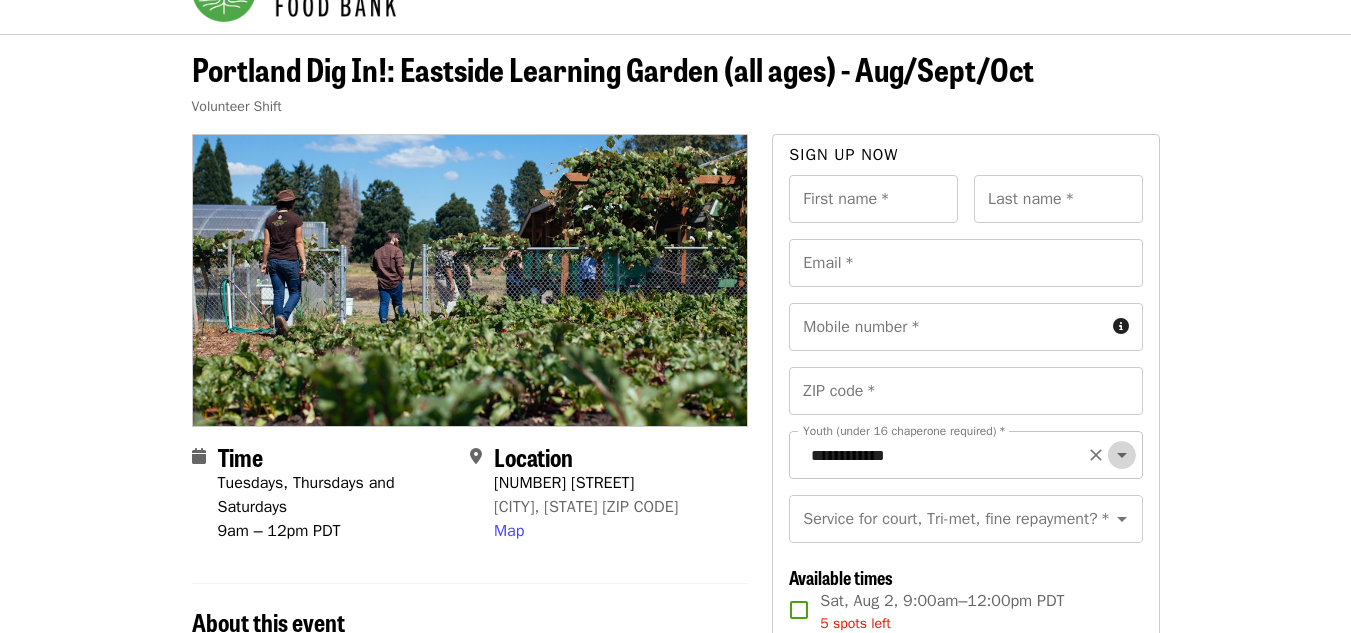 click 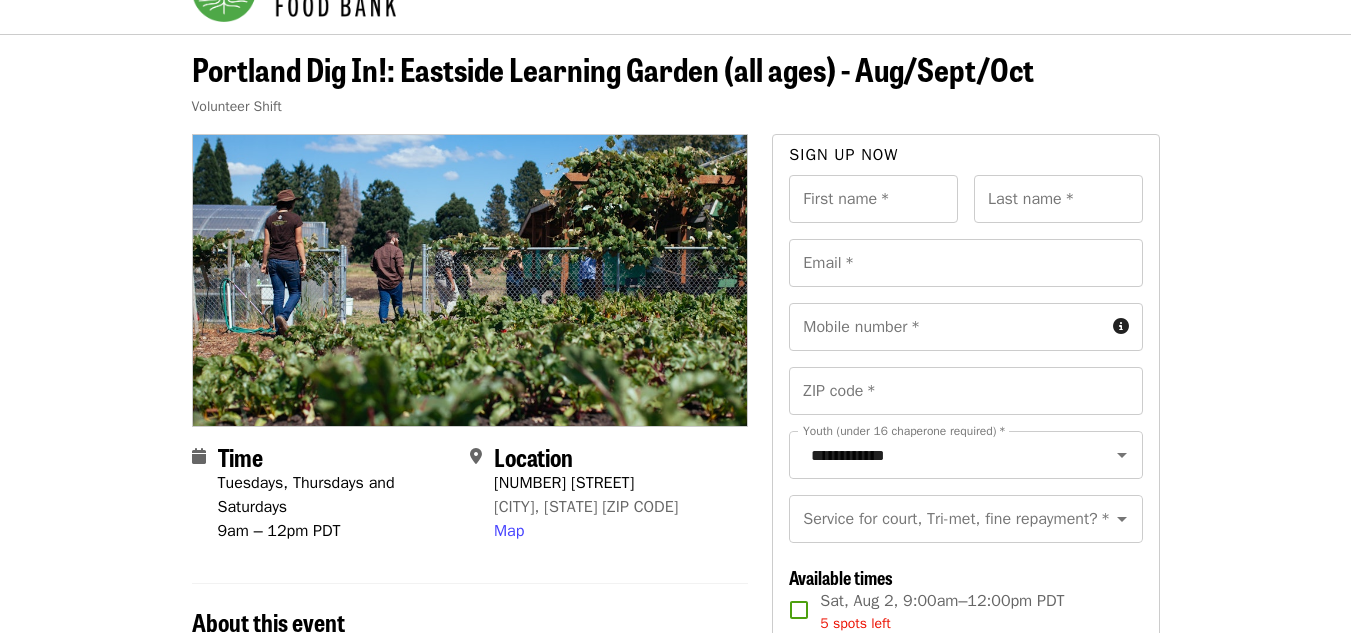 click on "Portland Dig In!: Eastside Learning Garden (all ages) - Aug/Sept/Oct Volunteer Shift Time Tuesdays, Thursdays and Saturdays 9am – 12pm PDT Location 7910 NE 33rd Dr Portland, OR 97211 Map About this event Shift Description:
Volunteers will work together on seasonal garden projects with guidance from team leaders and staff. We do a variety of tasks that involve standing, squatting, pulling, and lifting. Please let us know if you have any special needs. We ask that you wear sturdy, comfortable, close-toed shoes and clothes you don't mind getting dirty. Also, please bring a water bottle. We make every effort to ensure the safety of our volunteers. The garden is open rain or shine, so please be sure to dress appropriately. Volunteers are welcome to share in the harvest; consider bringing your own bags.
Shift Requirements:
All new volunteers (or if you haven't volunteered in the last 3 years) are required to complete the  New Volunteer Application
If you are doing these hours for
English  or" at bounding box center [675, 973] 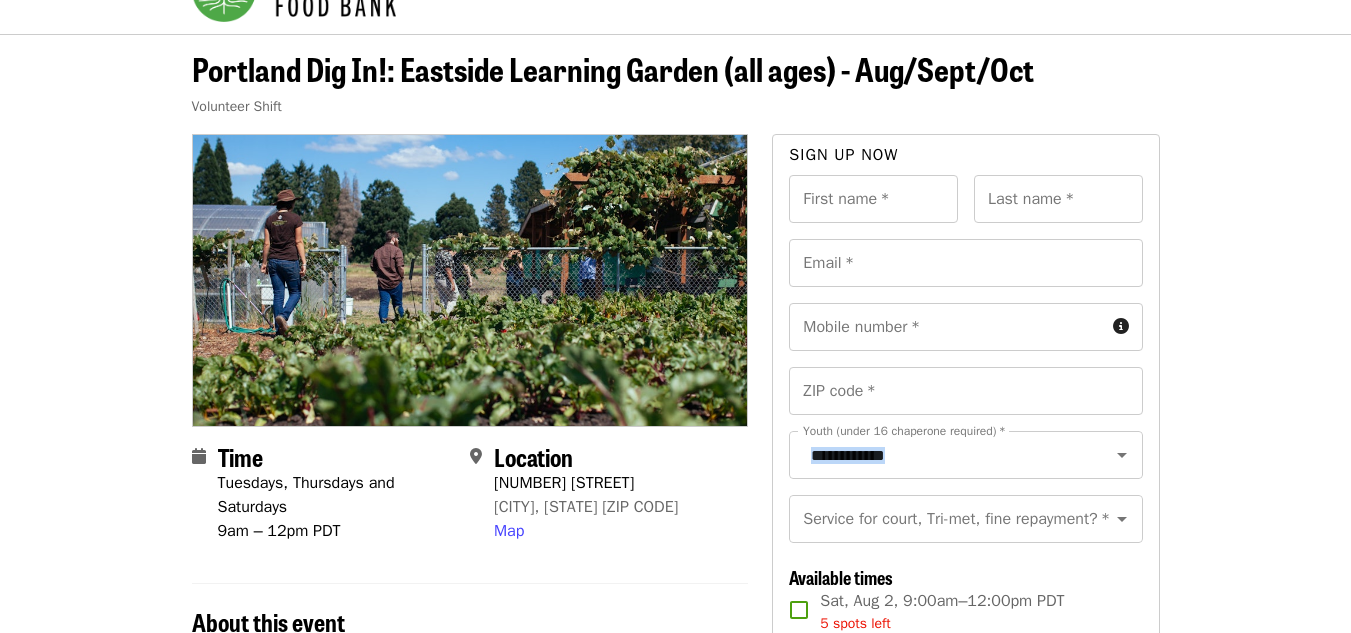 click on "Portland Dig In!: Eastside Learning Garden (all ages) - Aug/Sept/Oct Volunteer Shift Time Tuesdays, Thursdays and Saturdays 9am – 12pm PDT Location 7910 NE 33rd Dr Portland, OR 97211 Map About this event Shift Description:
Volunteers will work together on seasonal garden projects with guidance from team leaders and staff. We do a variety of tasks that involve standing, squatting, pulling, and lifting. Please let us know if you have any special needs. We ask that you wear sturdy, comfortable, close-toed shoes and clothes you don't mind getting dirty. Also, please bring a water bottle. We make every effort to ensure the safety of our volunteers. The garden is open rain or shine, so please be sure to dress appropriately. Volunteers are welcome to share in the harvest; consider bringing your own bags.
Shift Requirements:
All new volunteers (or if you haven't volunteered in the last 3 years) are required to complete the  New Volunteer Application
If you are doing these hours for
English  or" at bounding box center (675, 973) 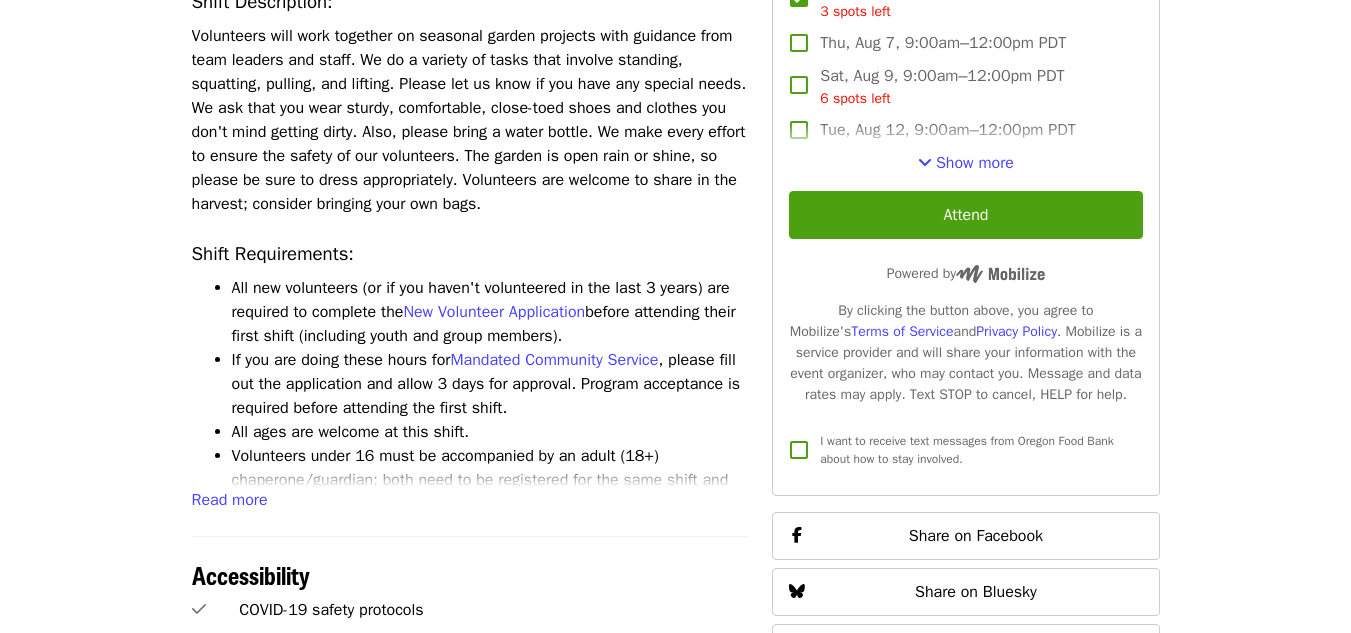 scroll, scrollTop: 709, scrollLeft: 0, axis: vertical 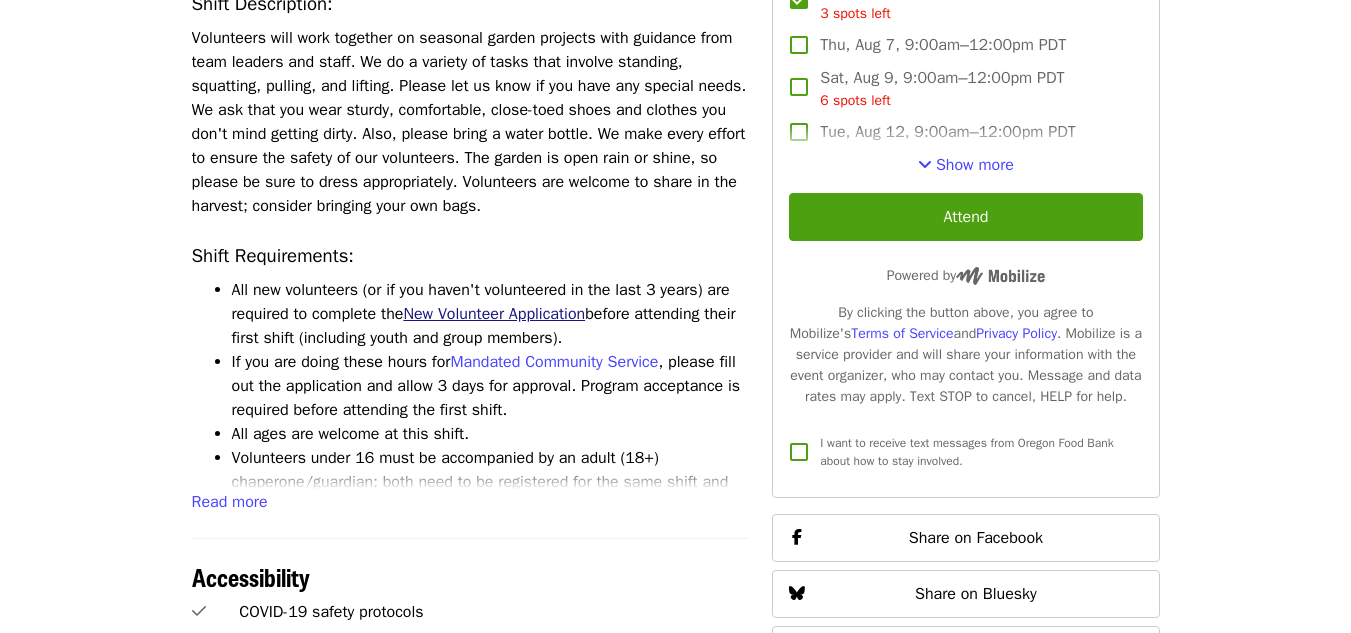 click on "New Volunteer Application" at bounding box center [494, 314] 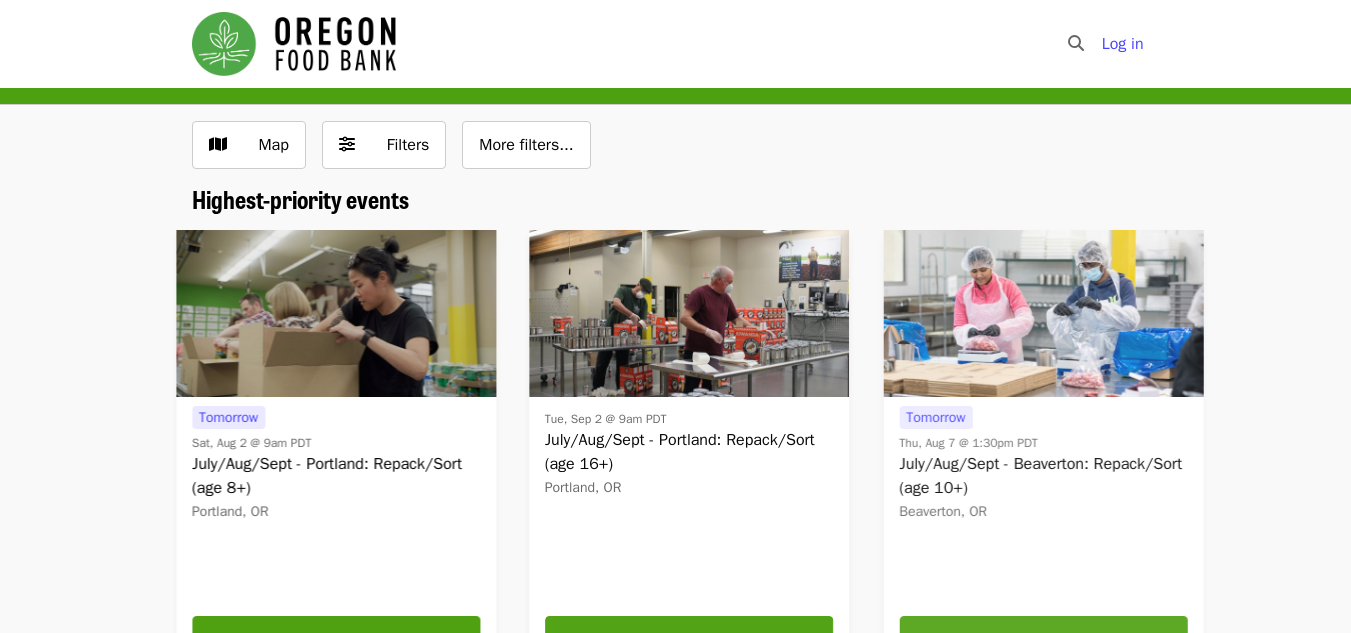 scroll, scrollTop: 0, scrollLeft: 0, axis: both 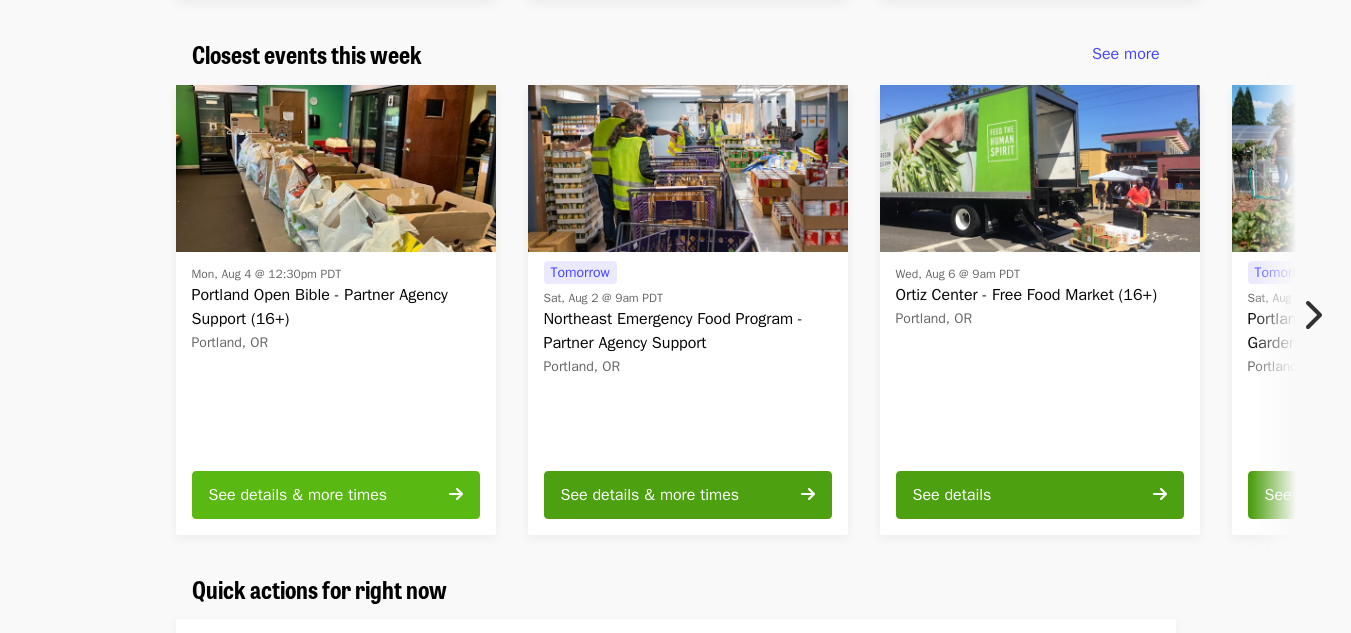 click at bounding box center [456, 494] 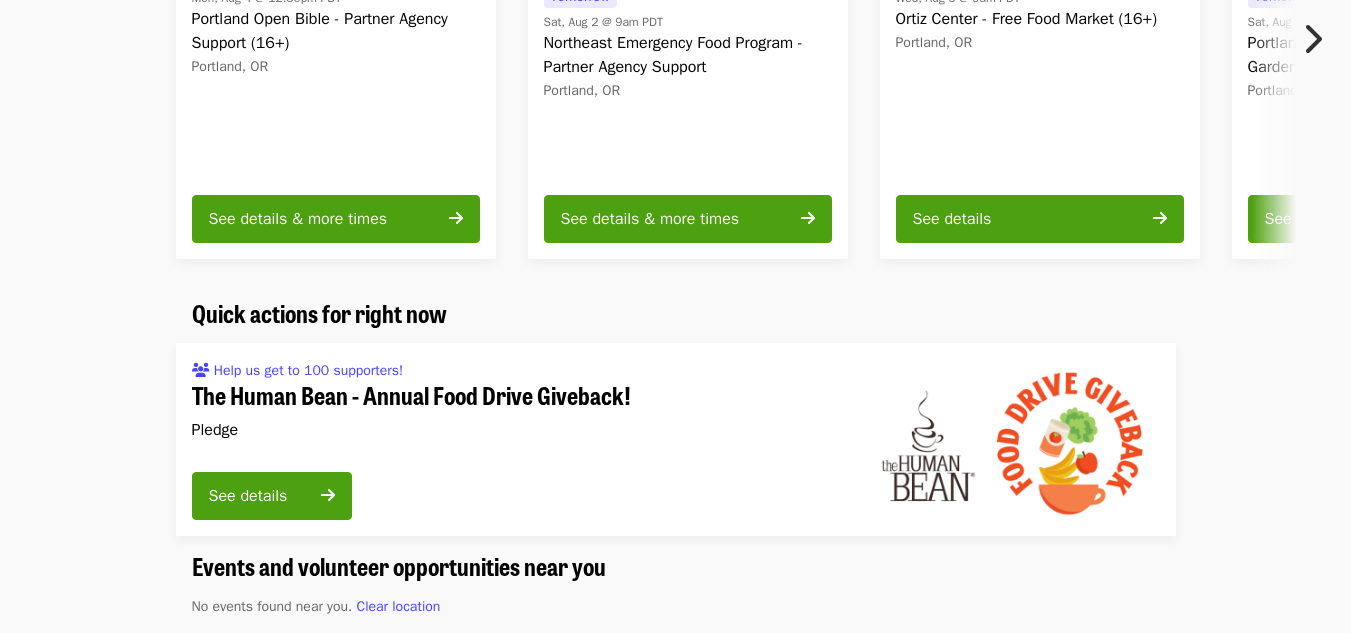 scroll, scrollTop: 960, scrollLeft: 0, axis: vertical 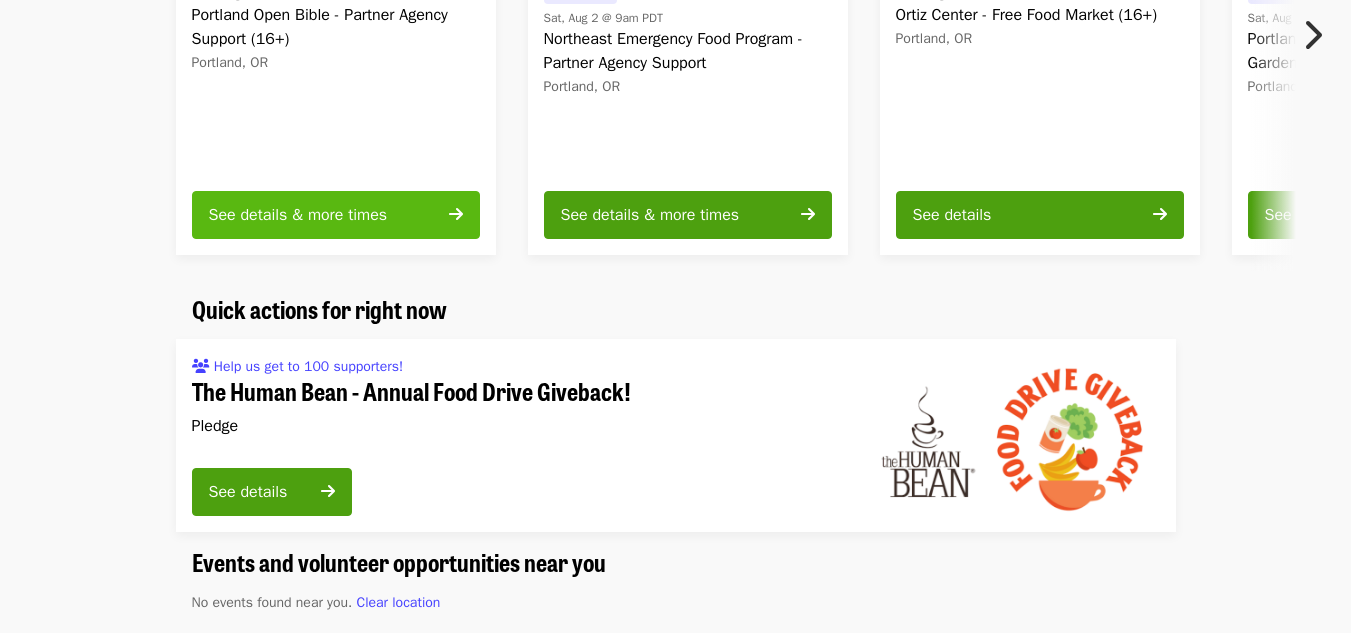 click at bounding box center [456, 214] 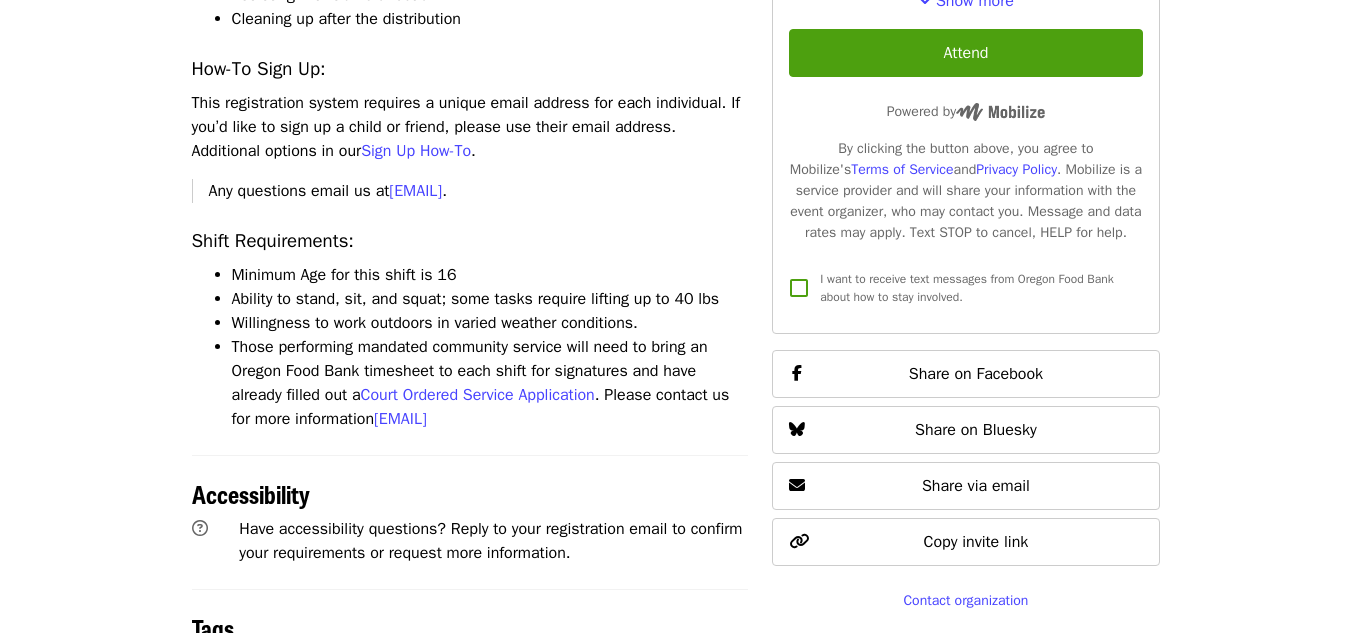 scroll, scrollTop: 0, scrollLeft: 0, axis: both 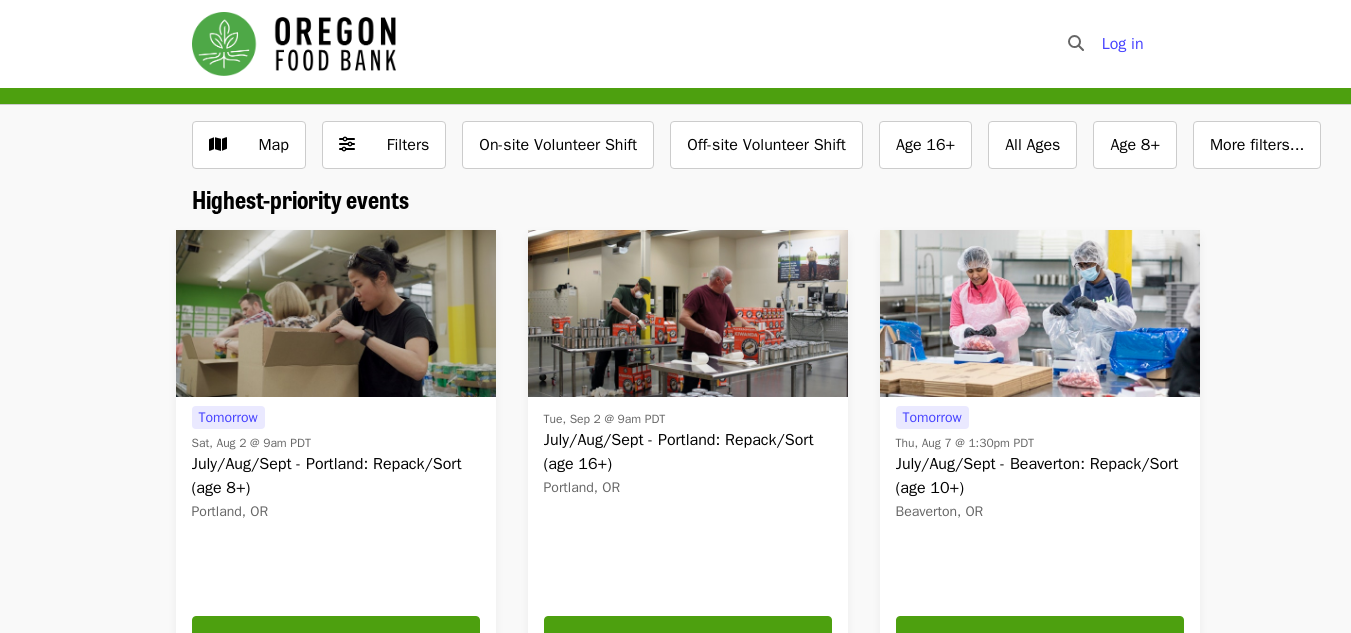 click on "Tomorrow [DATE] @ [TIME] [TIMEZONE] [MONTH]/[MONTH]/[YEAR] - [CITY]: Repack/Sort (age [NUMBER]+) [CITY], [STATE] See details & more times Tue, [DATE] @ [TIME] [TIMEZONE] [MONTH]/[MONTH]/[YEAR] - [CITY]: Repack/Sort (age [NUMBER]+) [CITY], [STATE] See details & more times Tomorrow Thu, [DATE] @ [TIME] [TIMEZONE] [MONTH]/[MONTH]/[YEAR] - [CITY]: Repack/Sort (age [NUMBER]+) [CITY], [STATE] See details & more times" at bounding box center [667, 455] 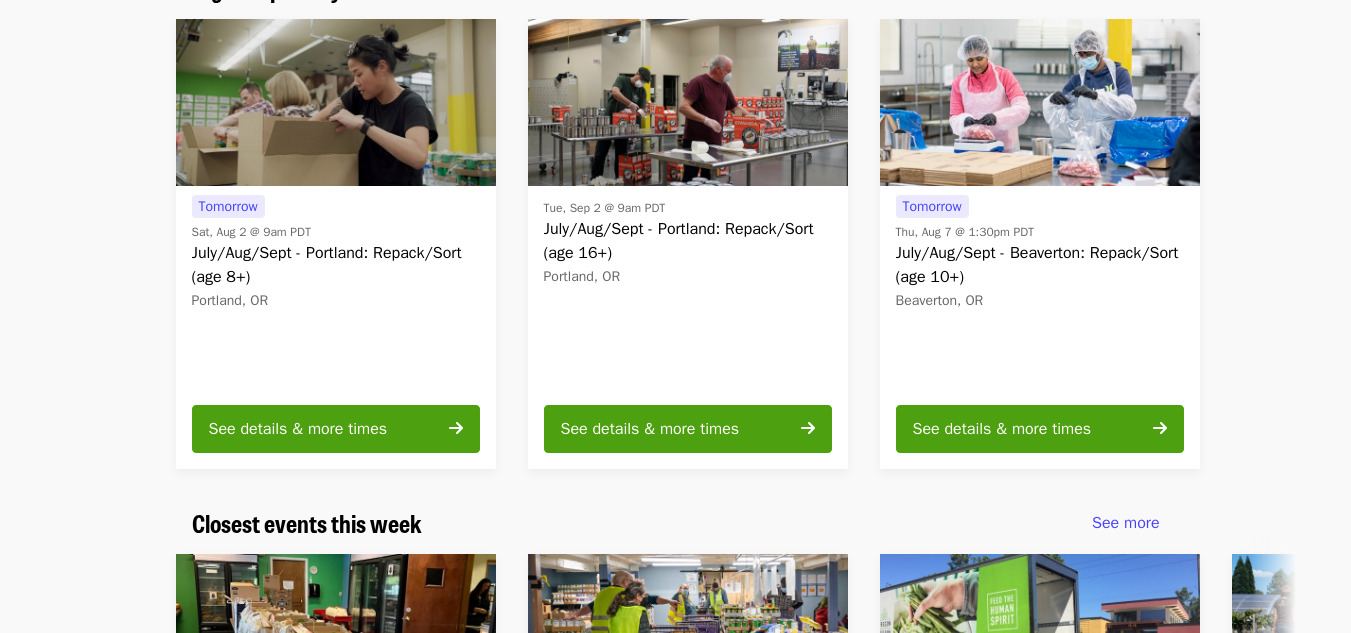 scroll, scrollTop: 240, scrollLeft: 0, axis: vertical 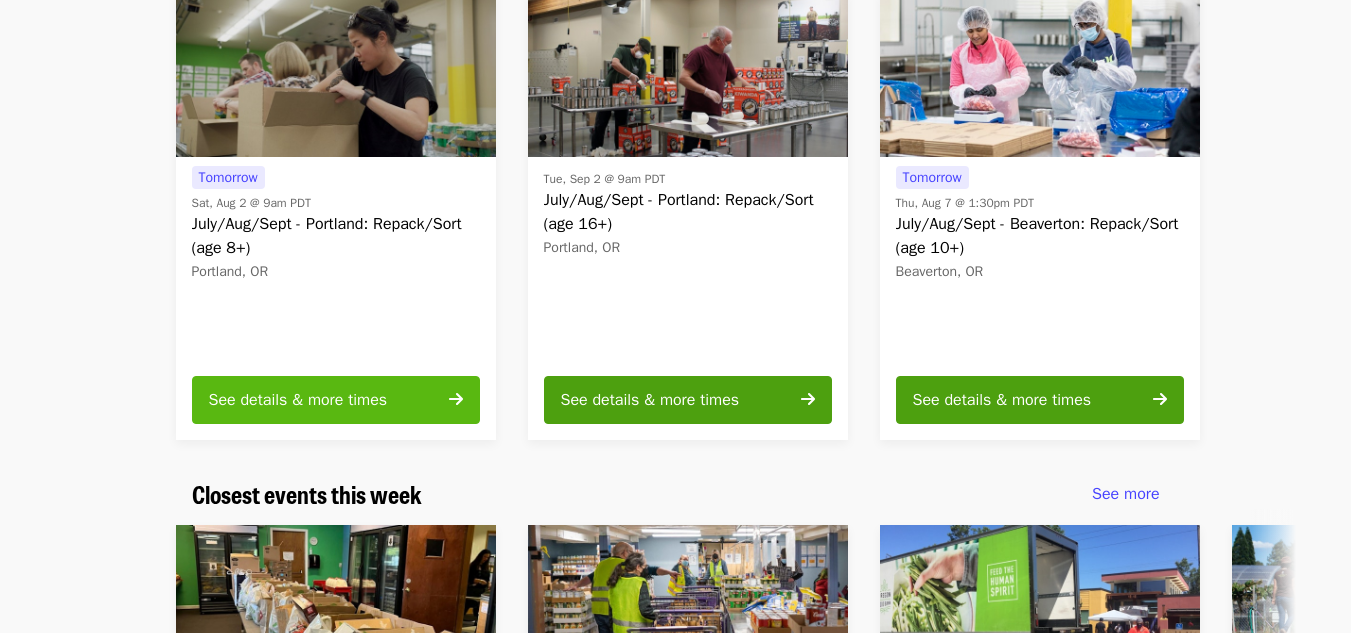 click at bounding box center (456, 399) 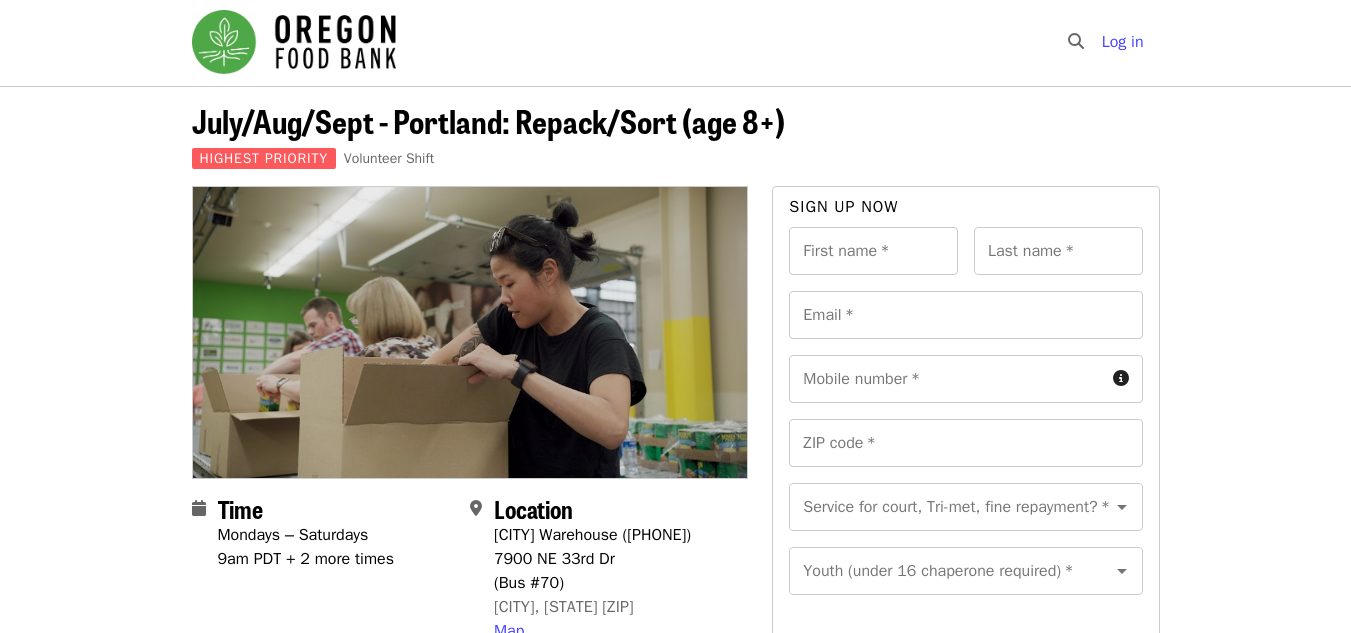 scroll, scrollTop: 0, scrollLeft: 0, axis: both 